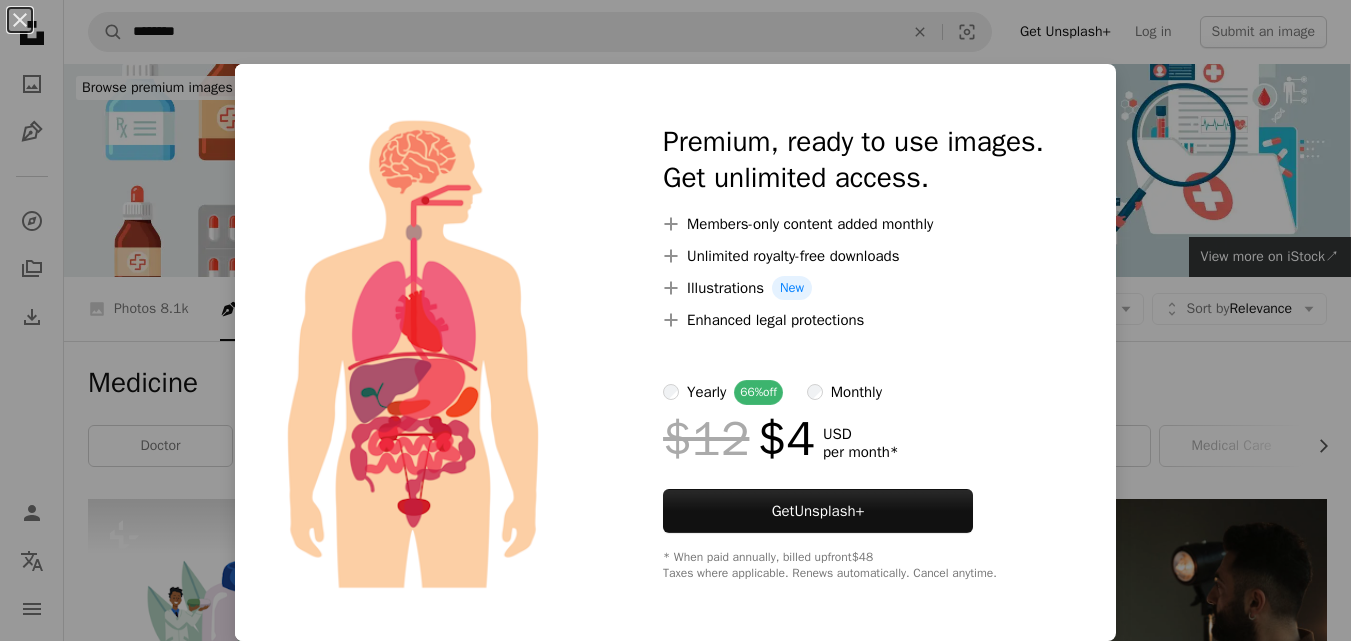 scroll, scrollTop: 2811, scrollLeft: 0, axis: vertical 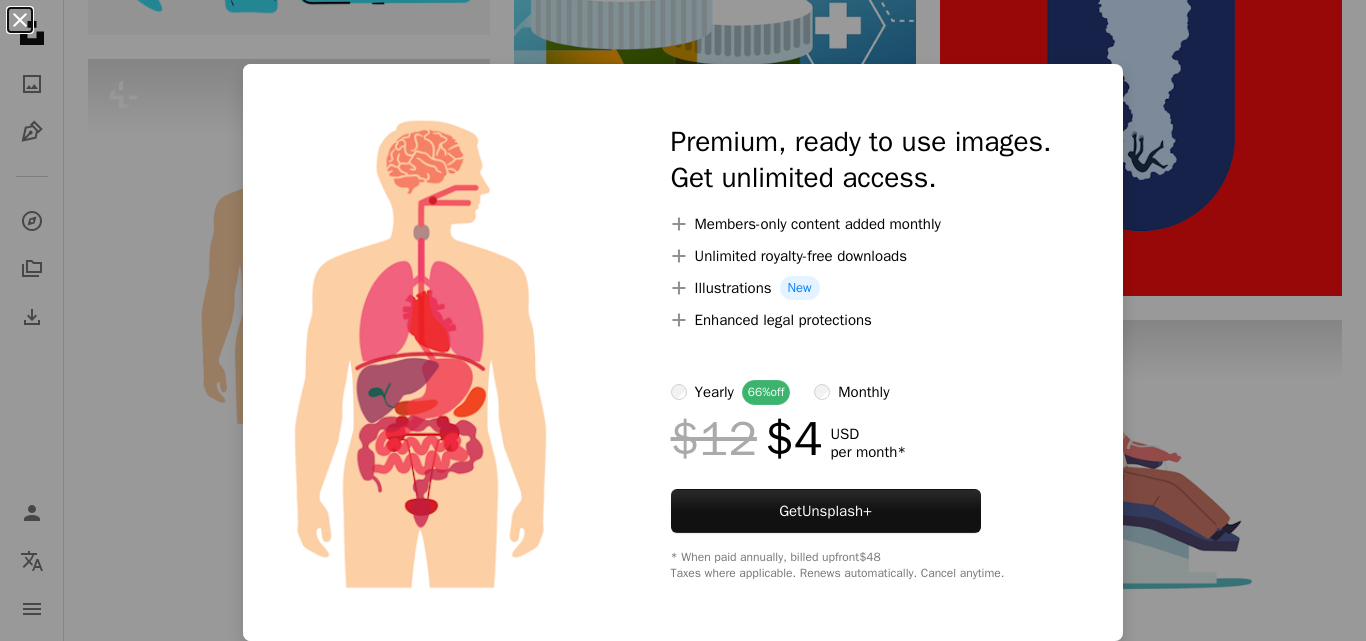 click on "An X shape" at bounding box center [20, 20] 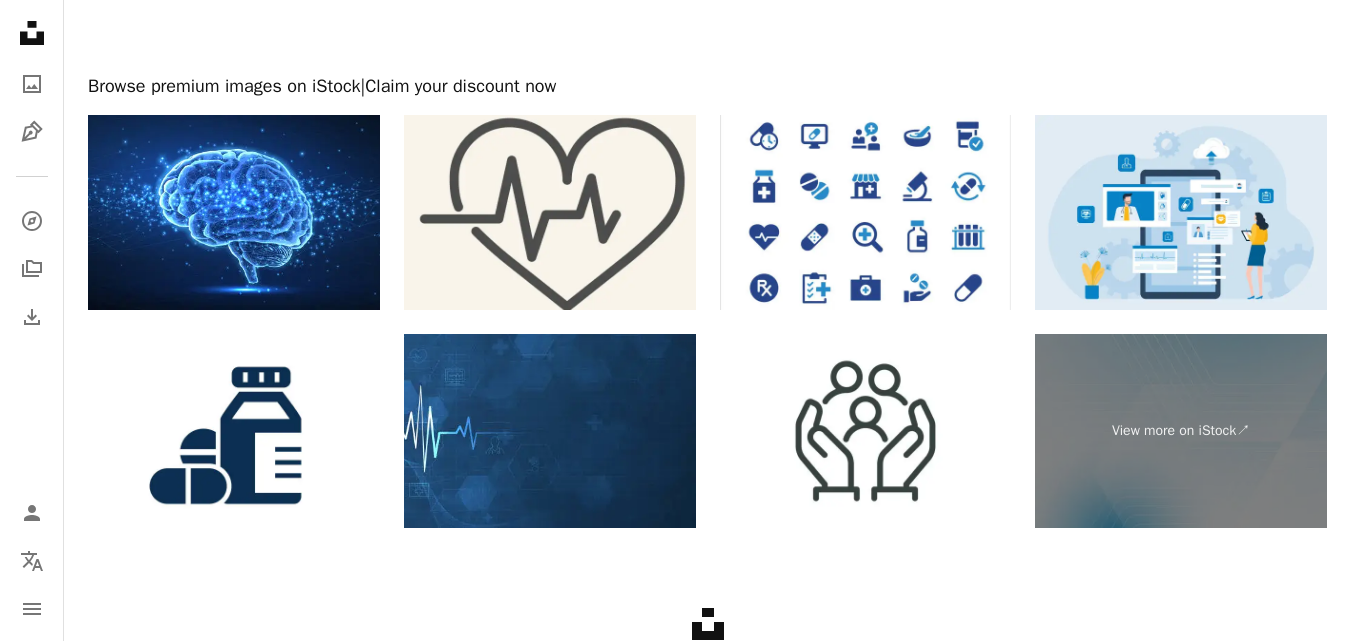 scroll, scrollTop: 3975, scrollLeft: 0, axis: vertical 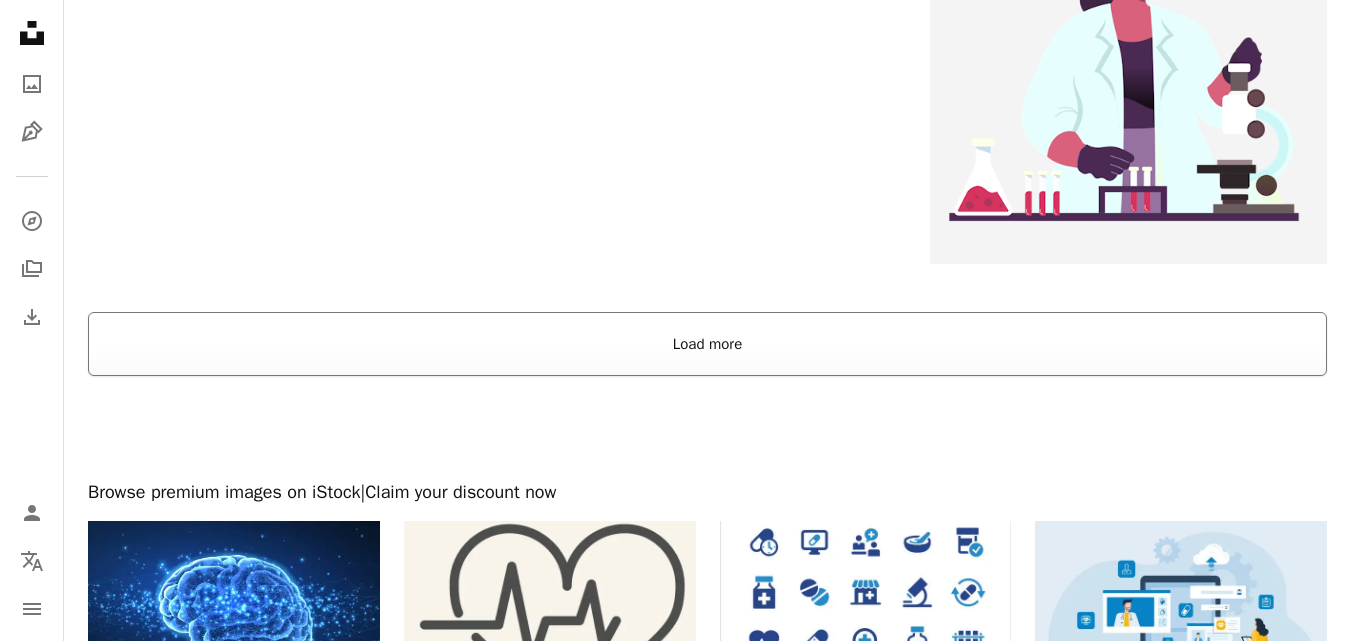 click on "Load more" at bounding box center [707, 344] 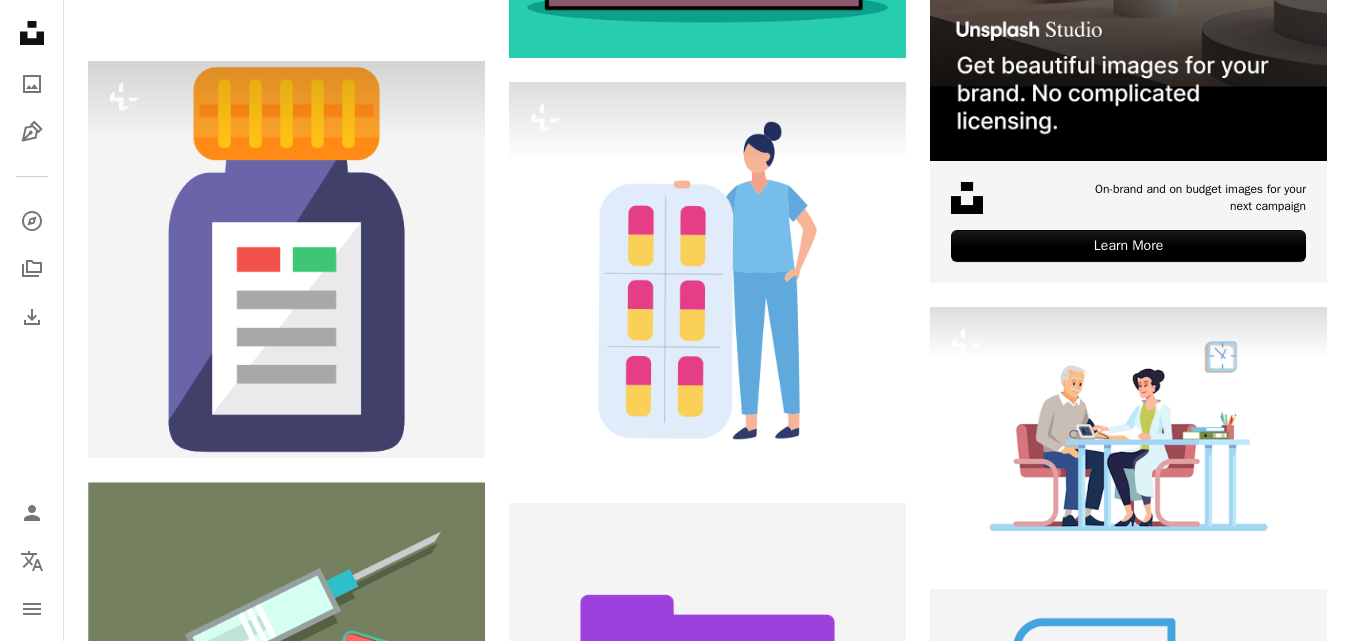 scroll, scrollTop: 8452, scrollLeft: 0, axis: vertical 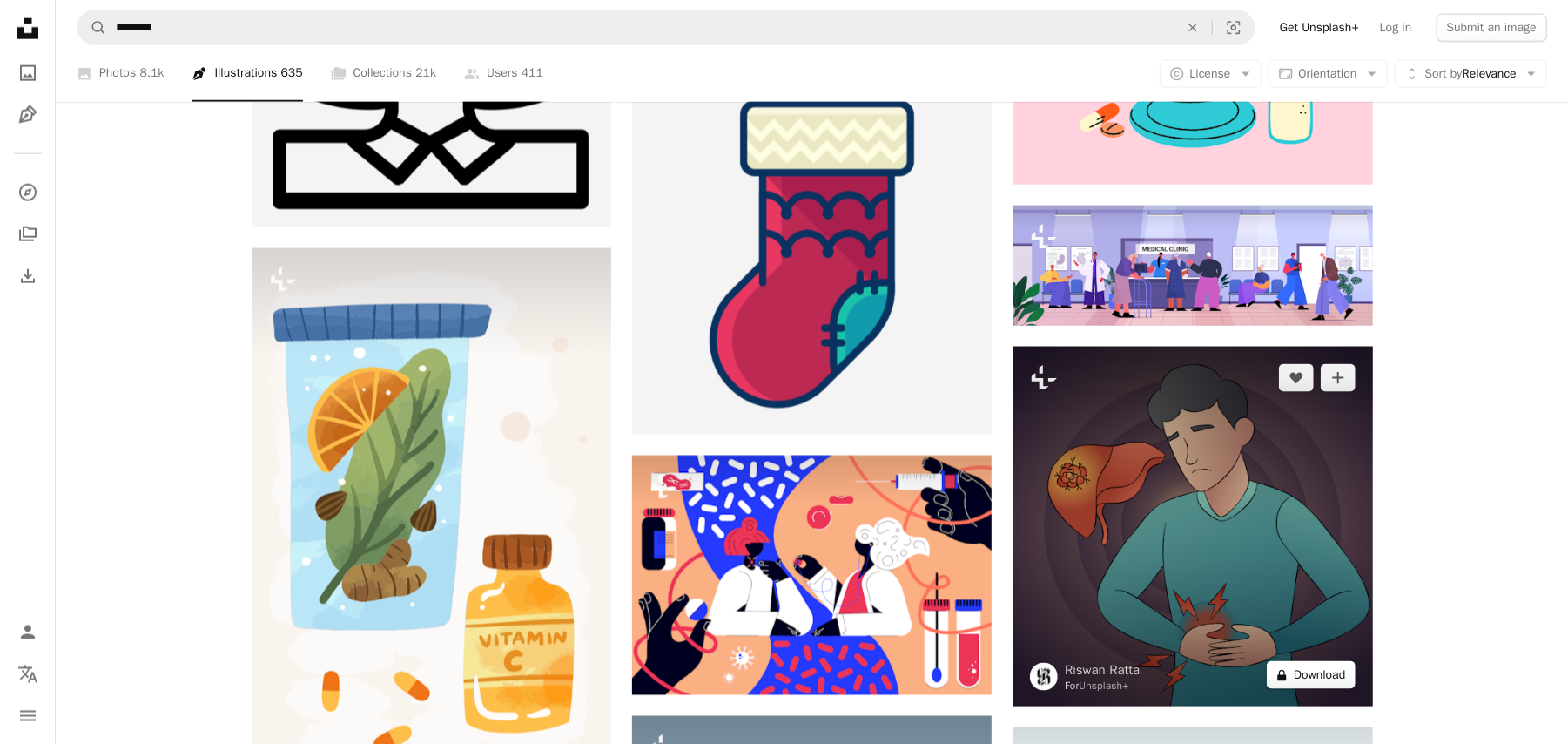 click on "A lock Download" at bounding box center (1311, 675) 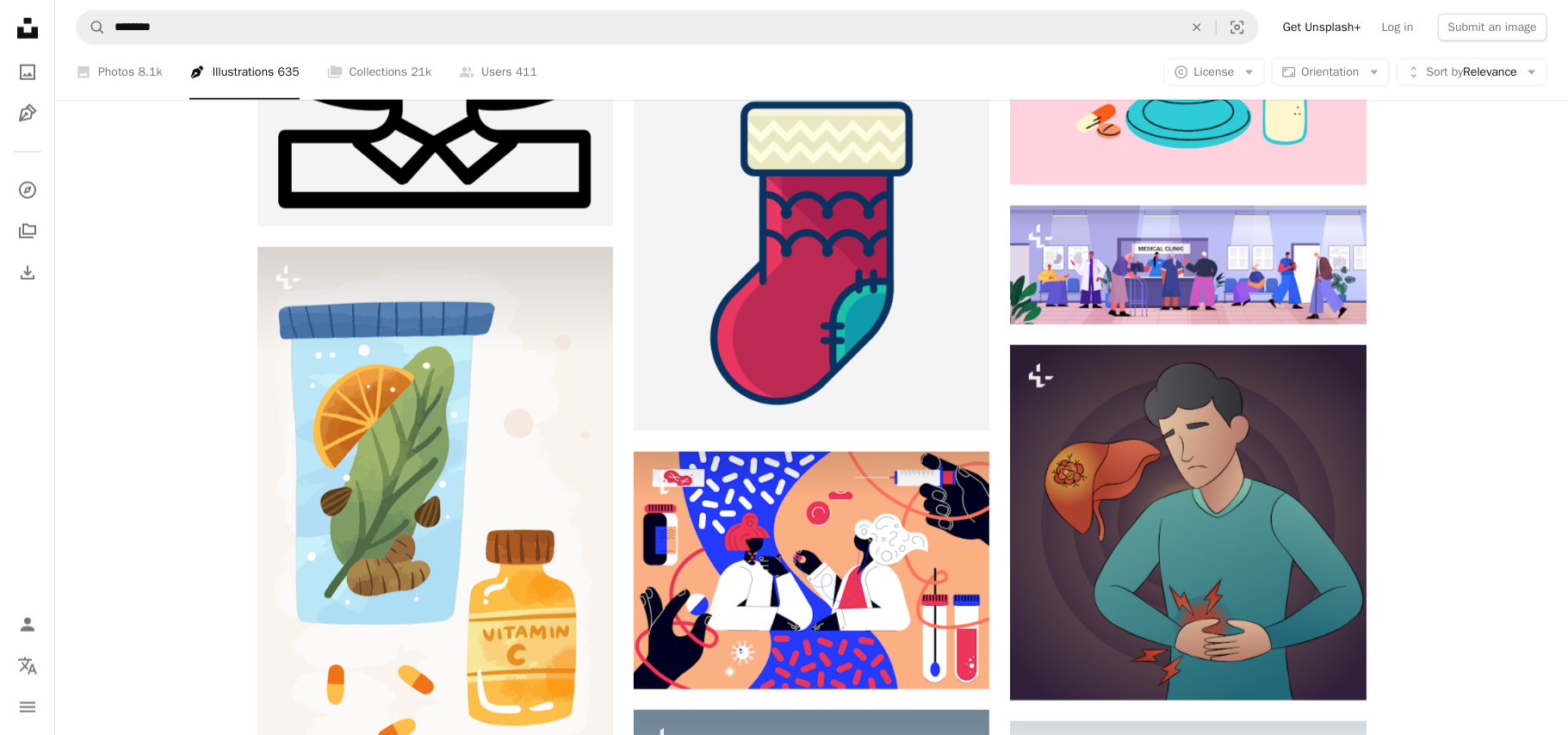 click on "An X shape" at bounding box center (17, 17) 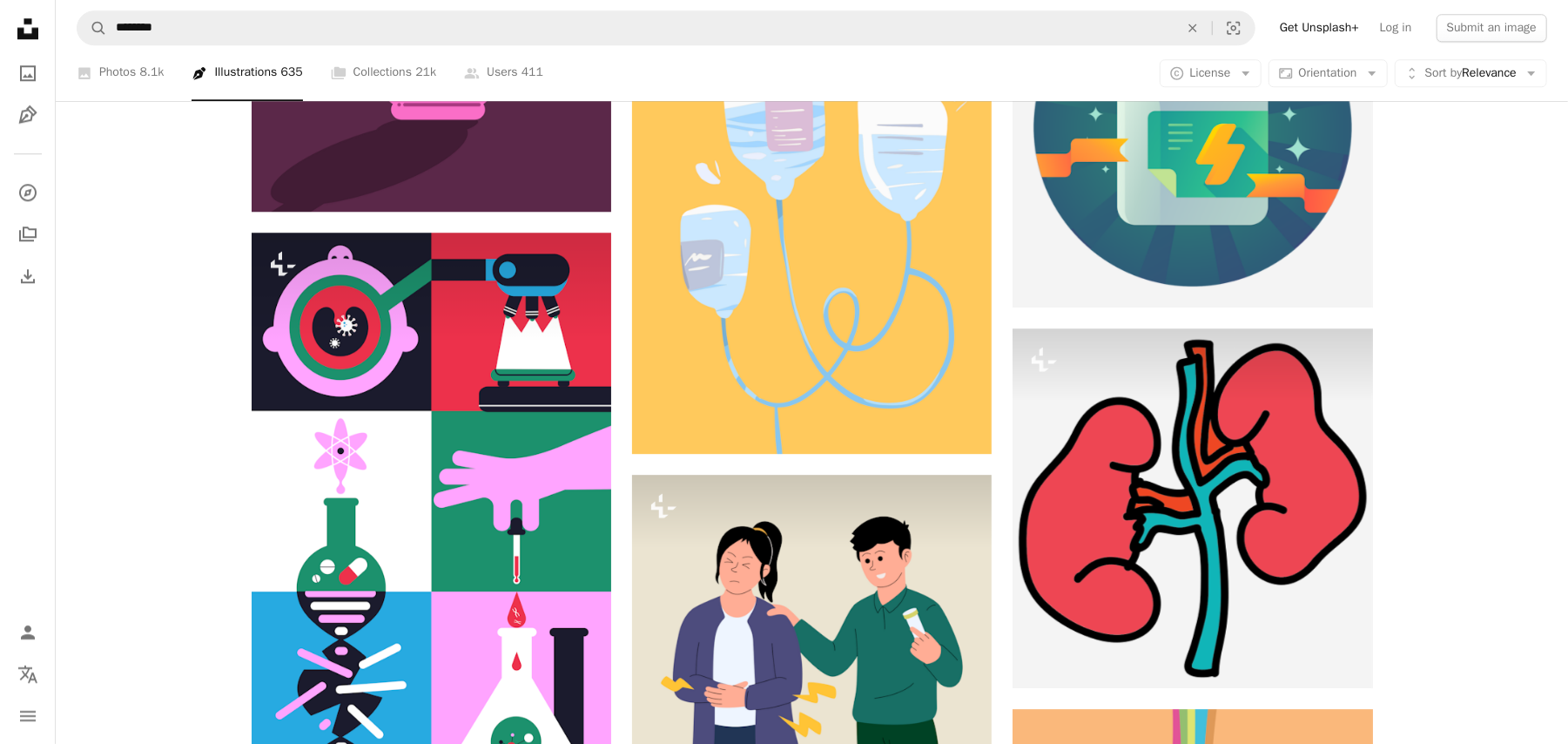scroll, scrollTop: 17614, scrollLeft: 0, axis: vertical 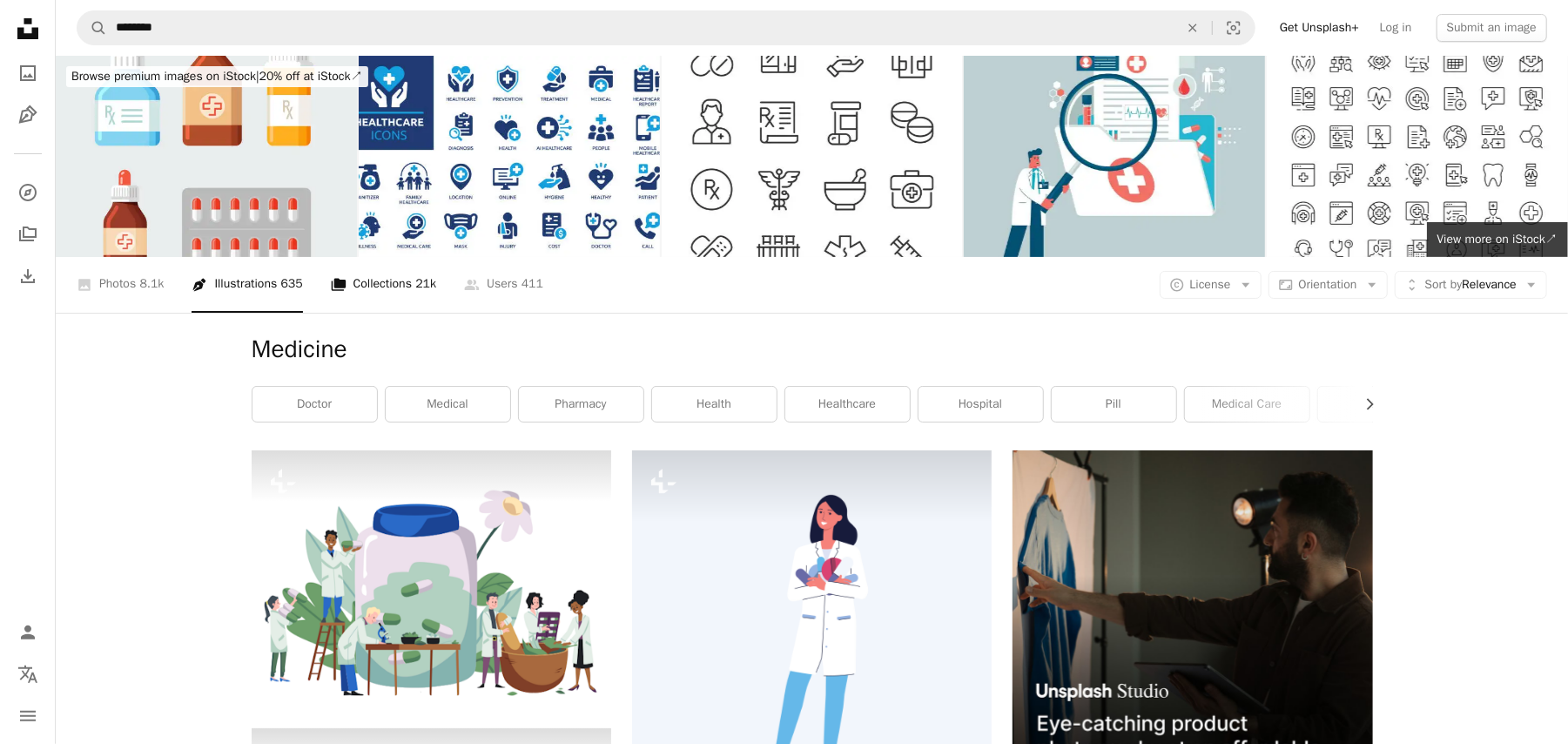click on "A stack of folders Collections   21k" at bounding box center (383, 285) 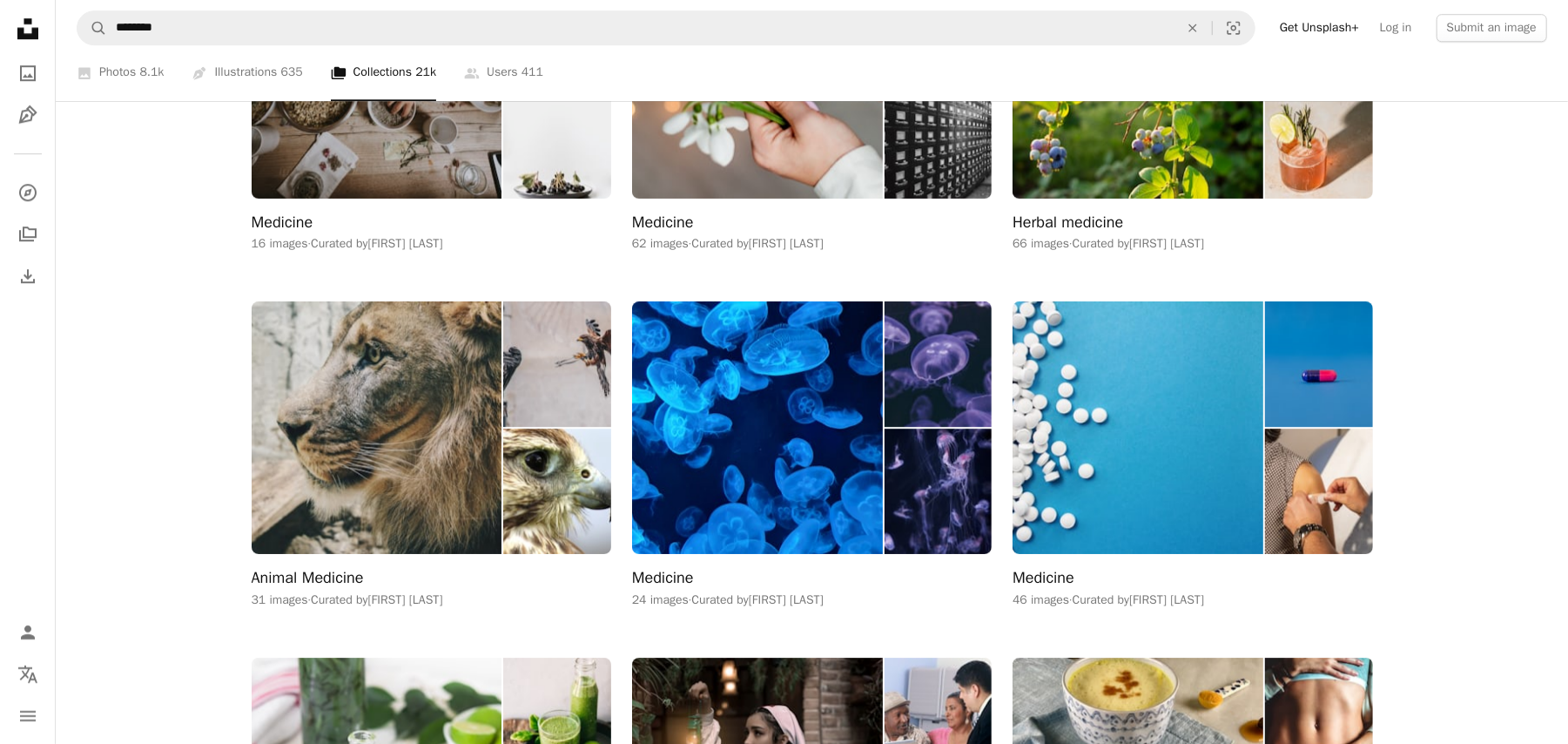 scroll, scrollTop: 3719, scrollLeft: 0, axis: vertical 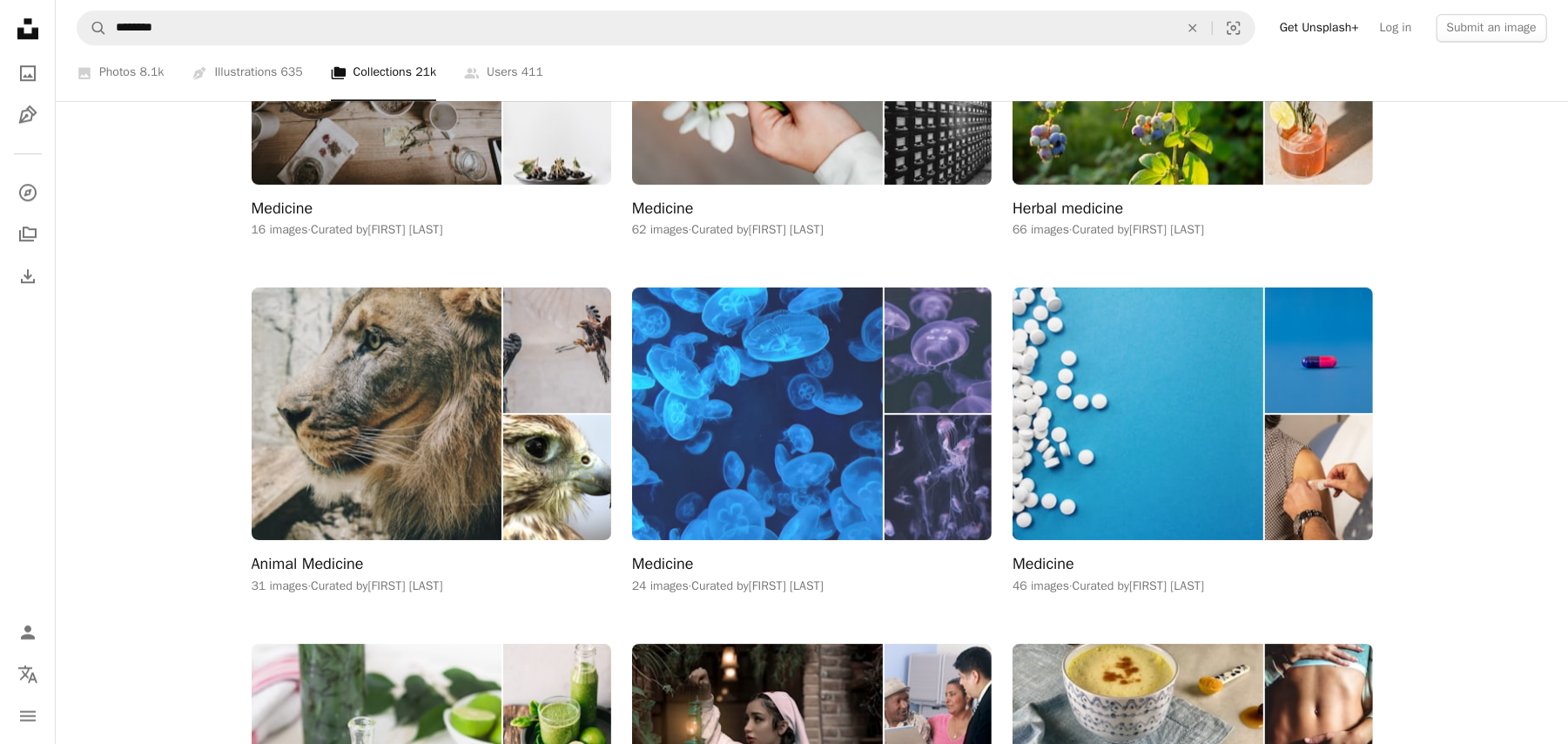 click at bounding box center (757, 413) 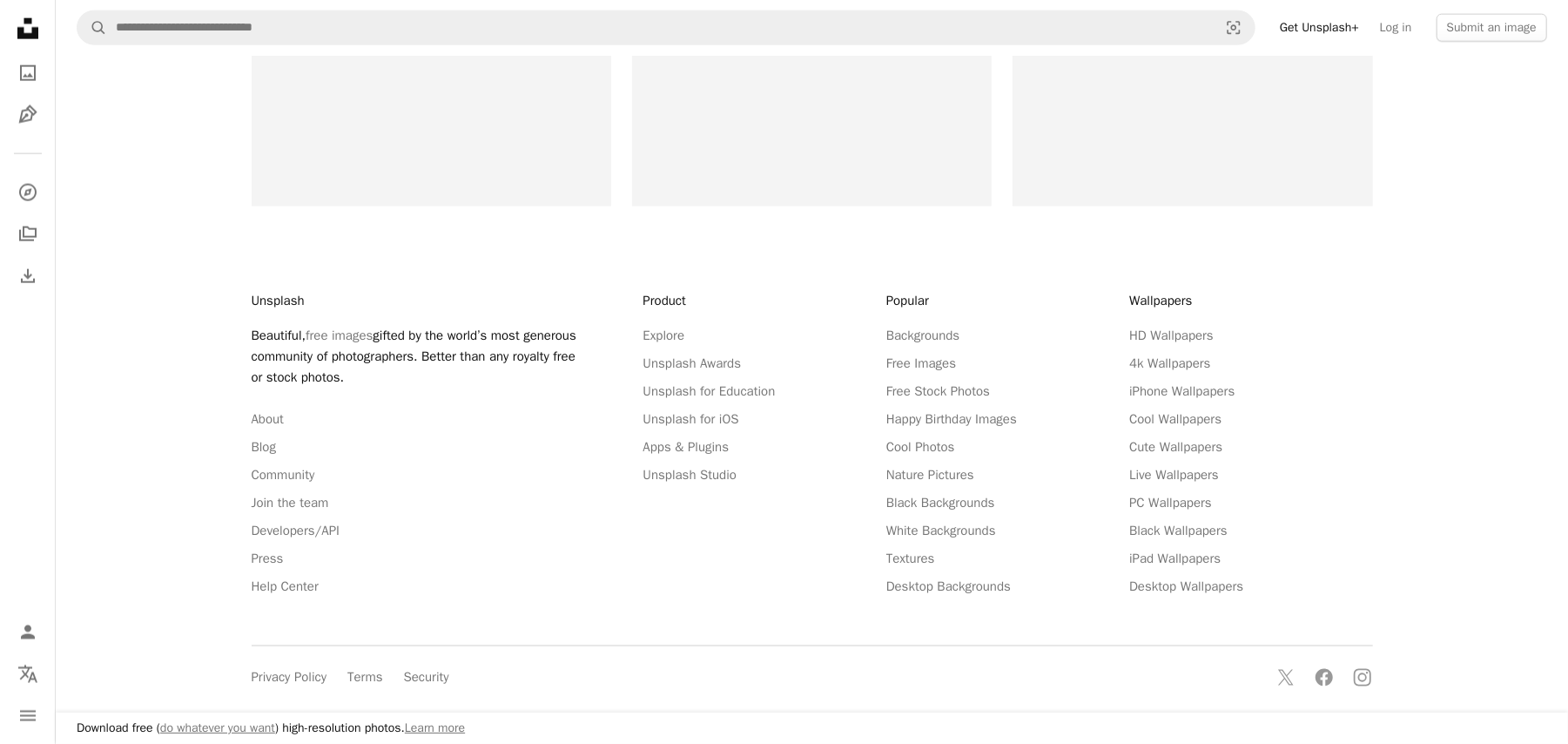 scroll, scrollTop: 0, scrollLeft: 0, axis: both 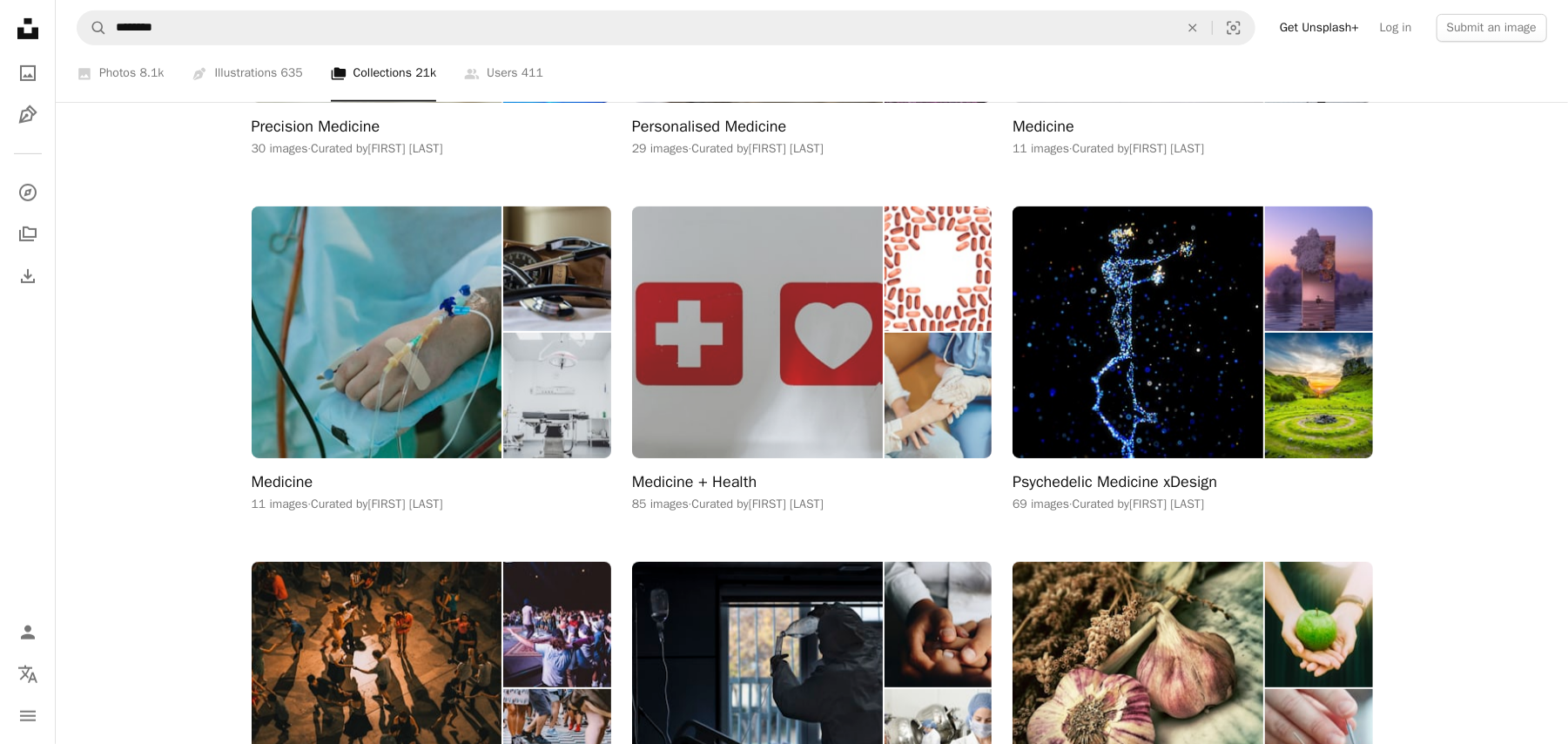 click on "Medicine + Health" at bounding box center (694, 483) 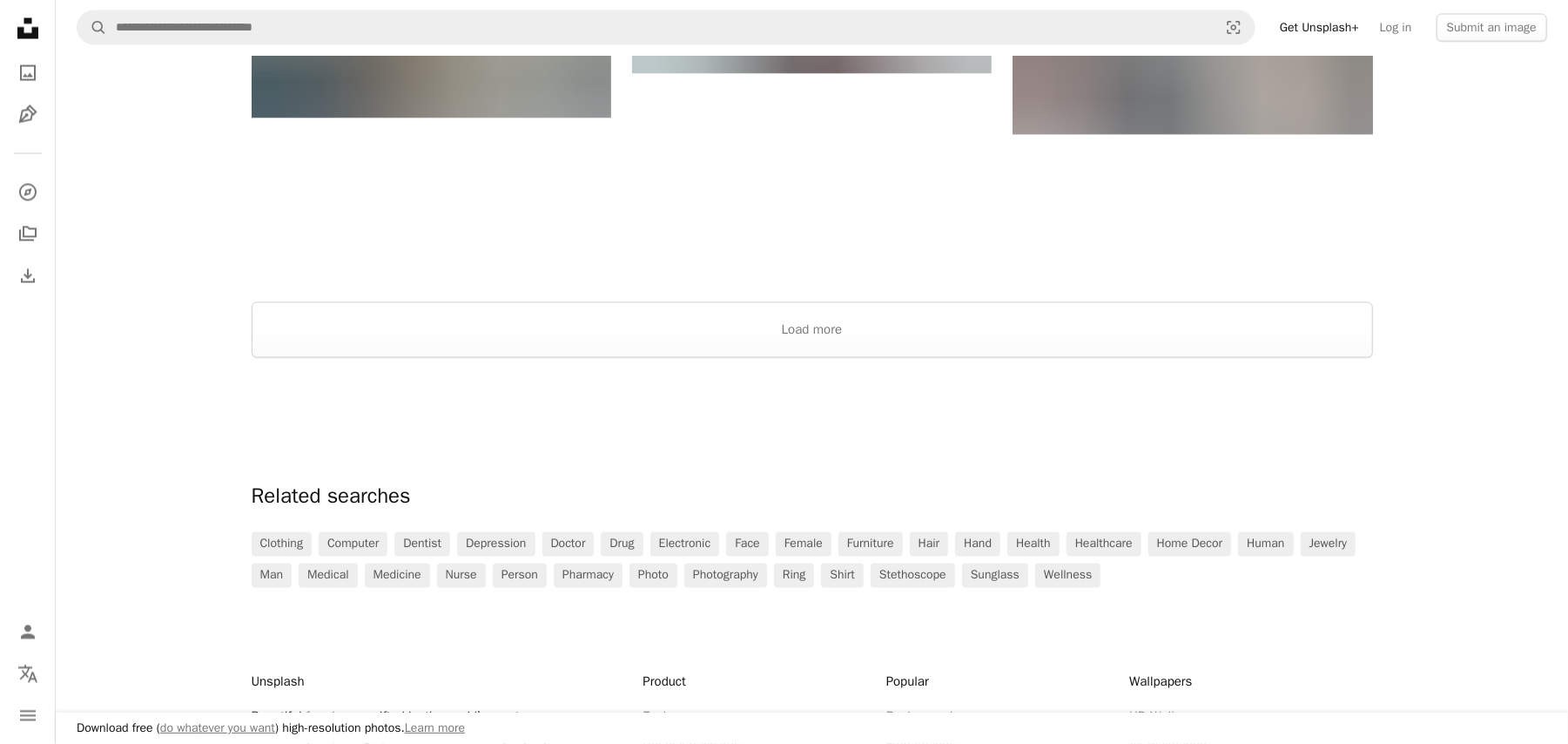 scroll, scrollTop: 0, scrollLeft: 0, axis: both 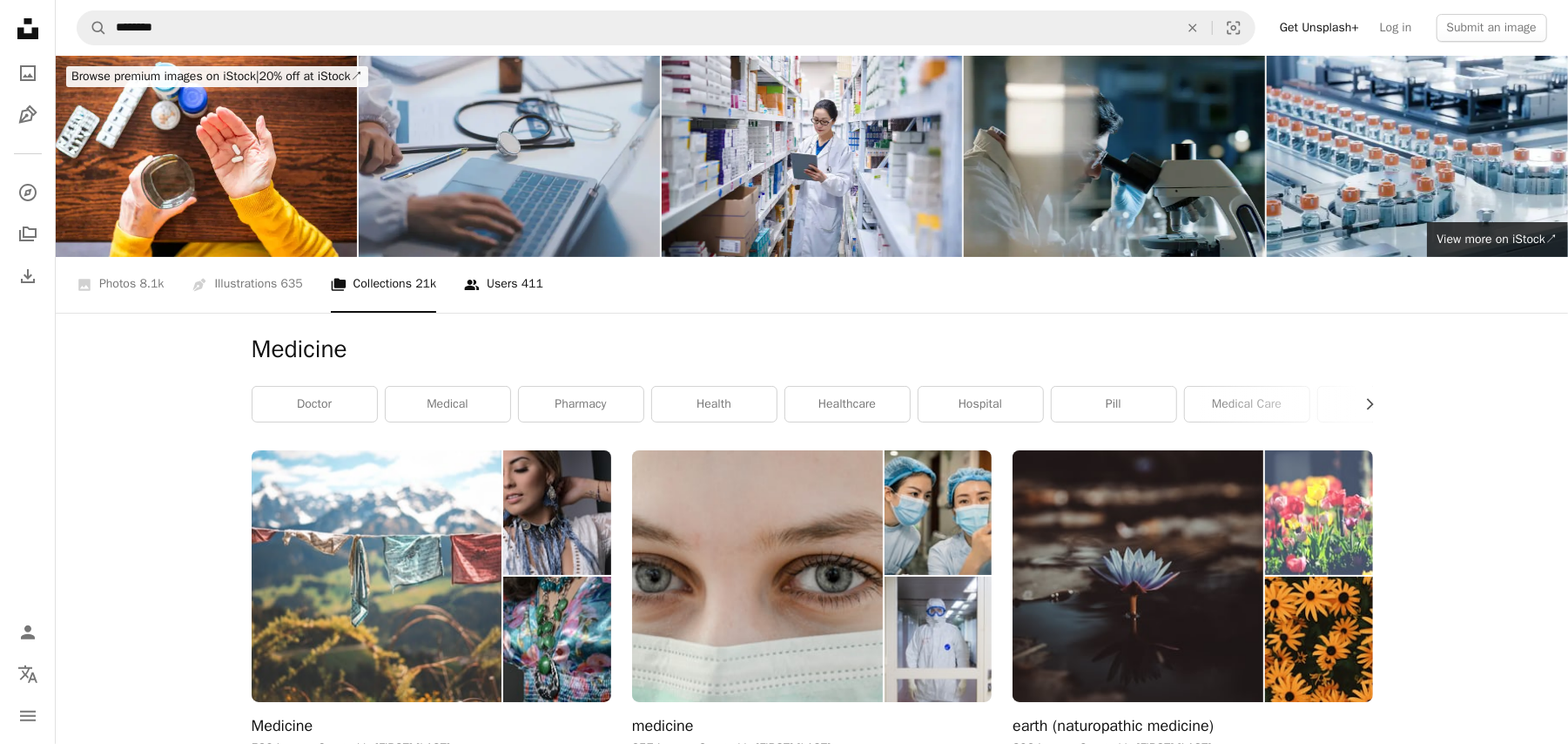 click on "A group of people Users   411" at bounding box center (503, 285) 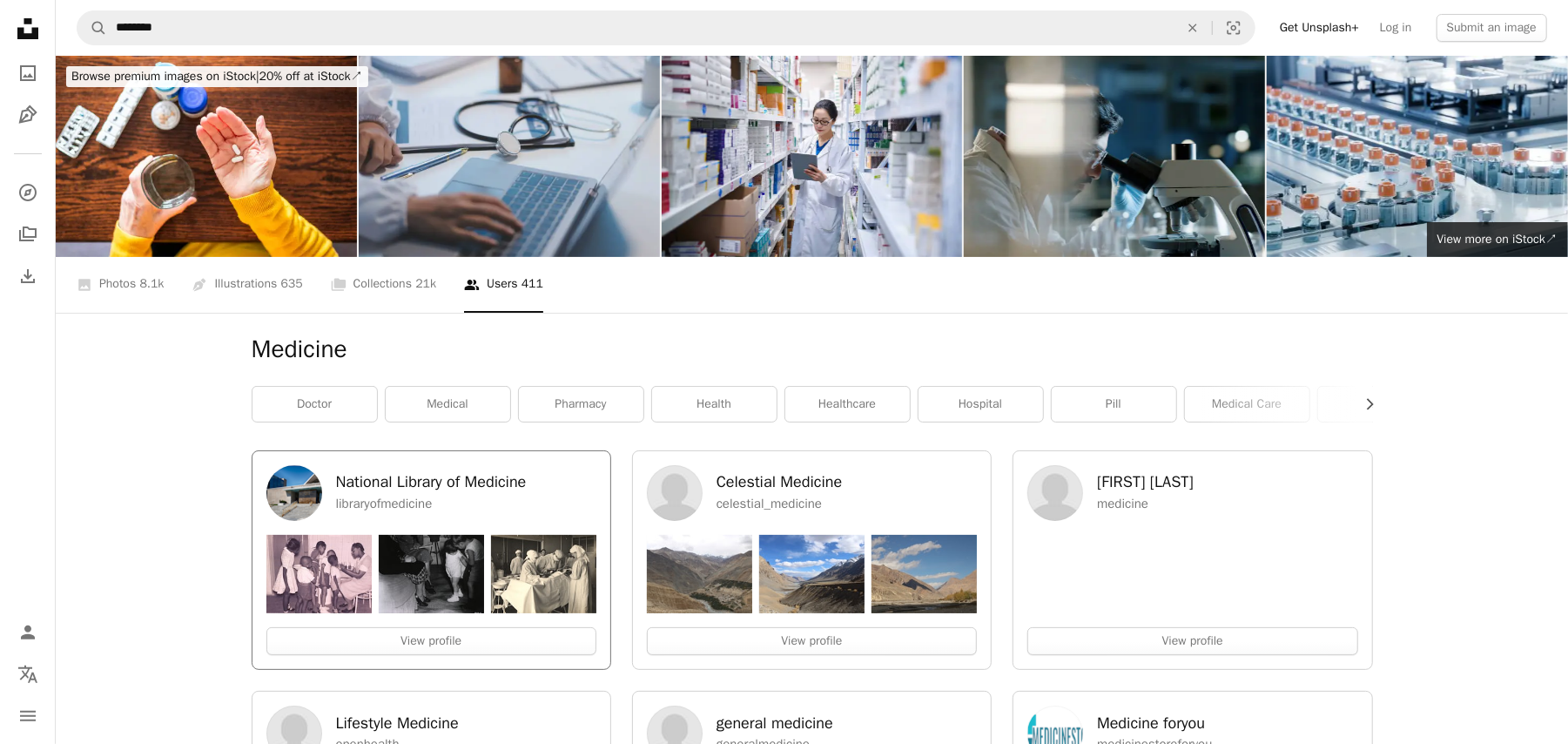 click on "National Library of Medicine" at bounding box center (431, 482) 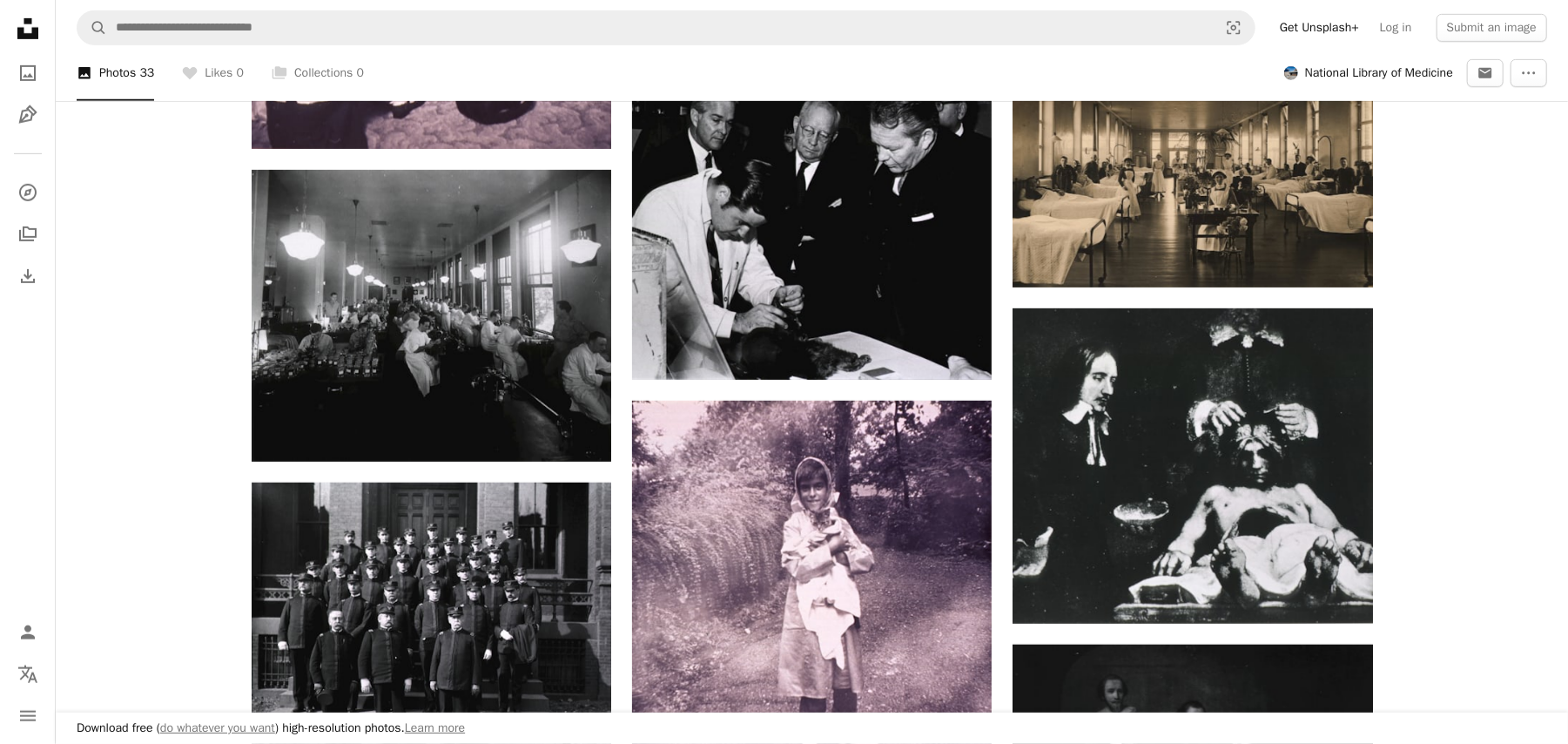 scroll, scrollTop: 868, scrollLeft: 0, axis: vertical 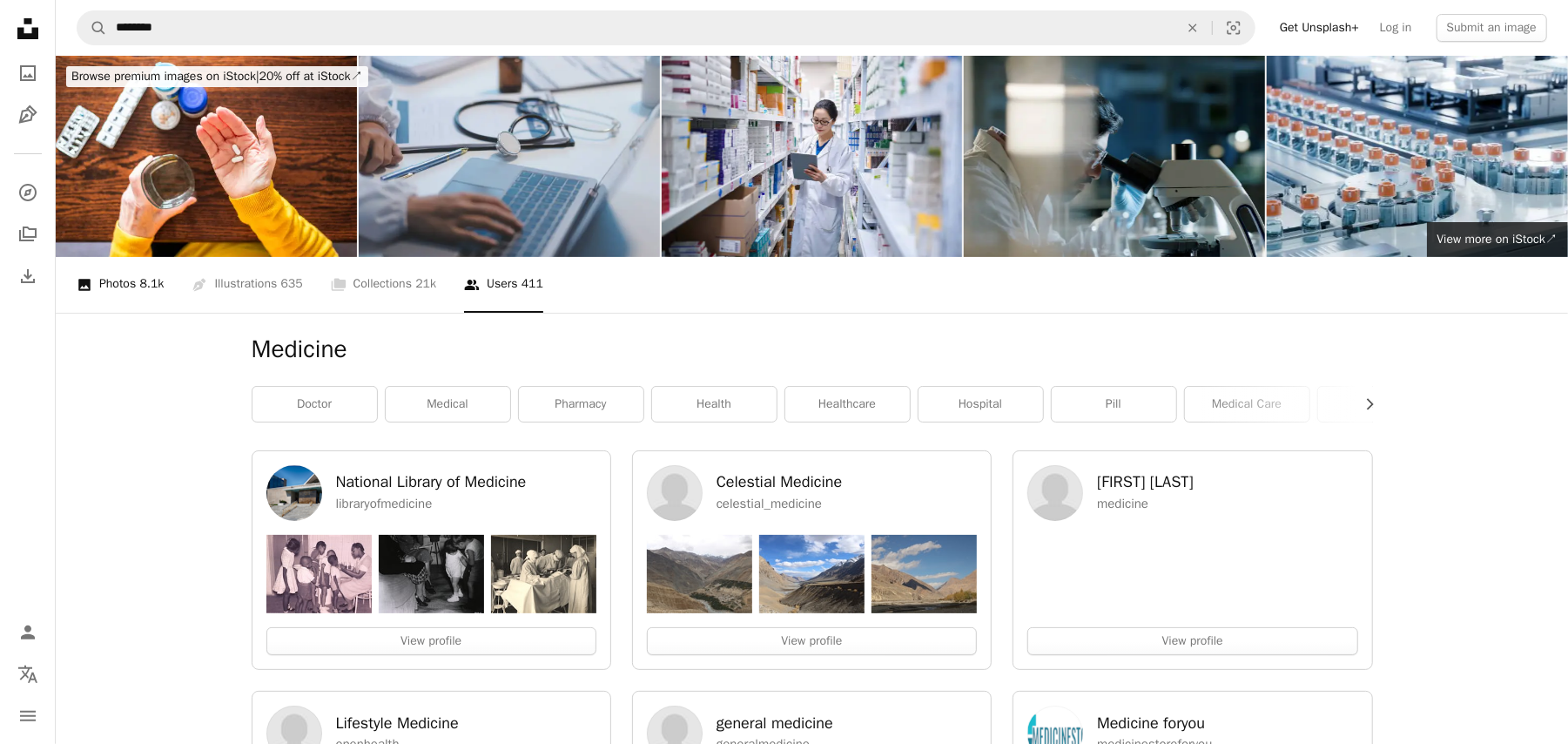 click on "A photo Photos   8.1k" at bounding box center (120, 285) 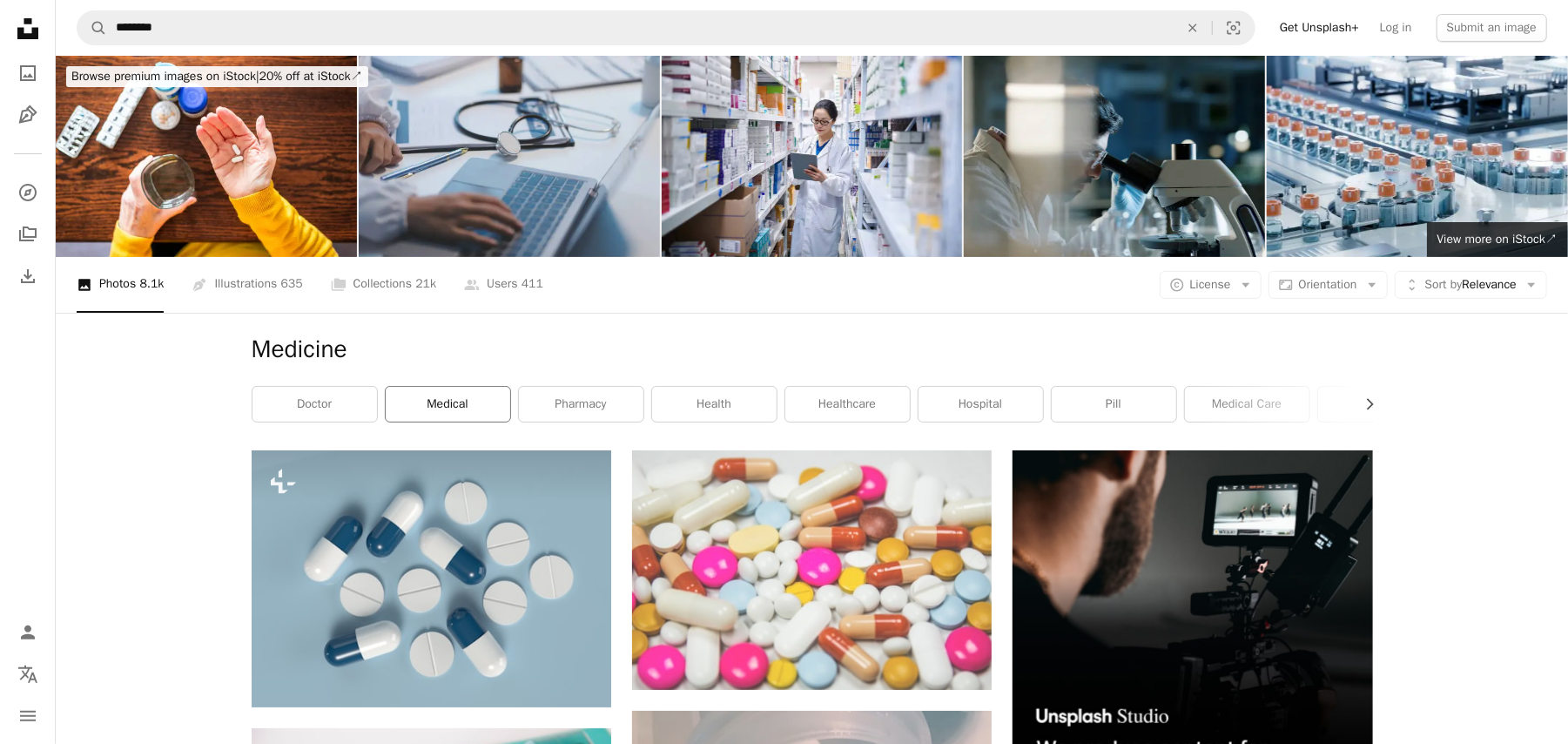 click on "medical" at bounding box center [448, 404] 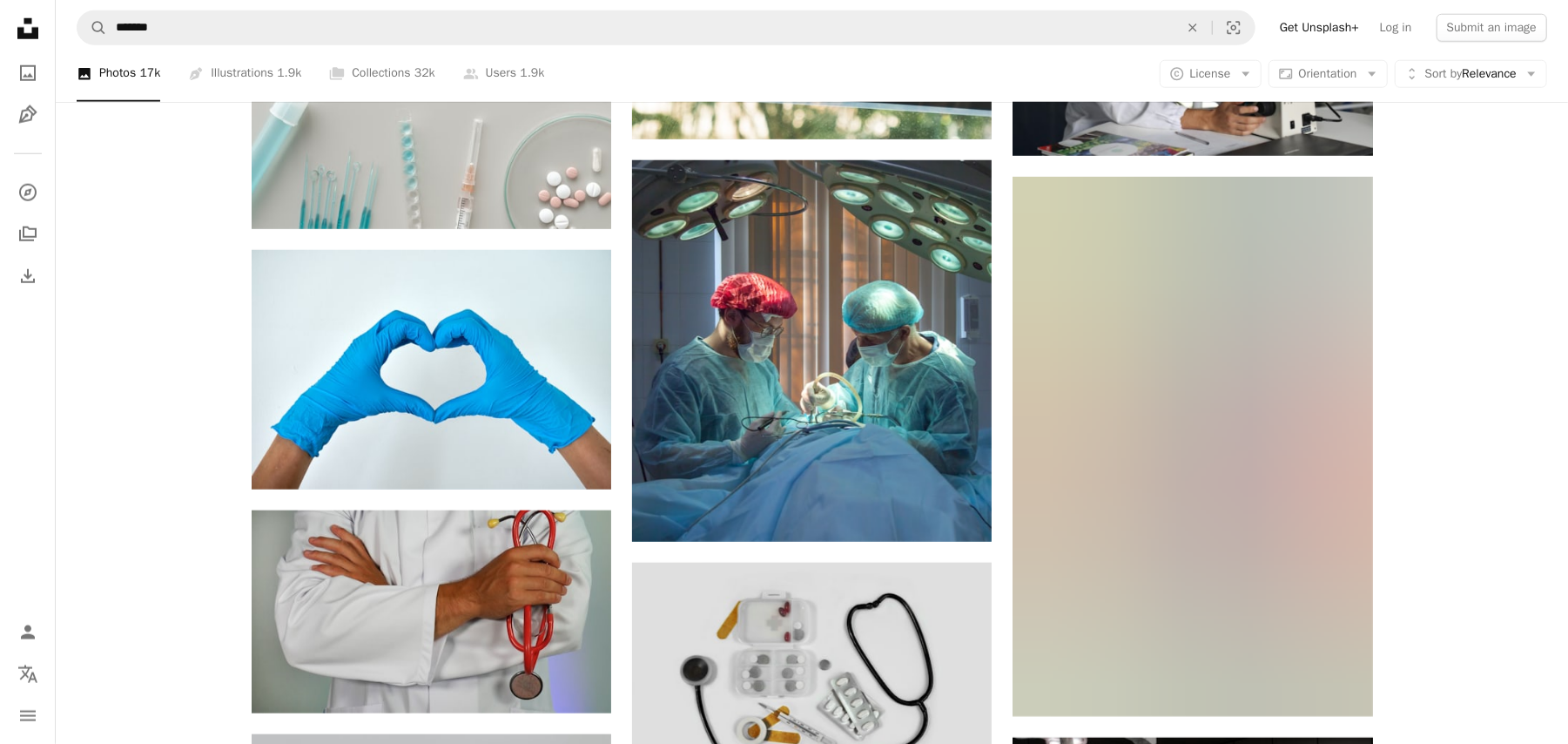 scroll, scrollTop: 0, scrollLeft: 0, axis: both 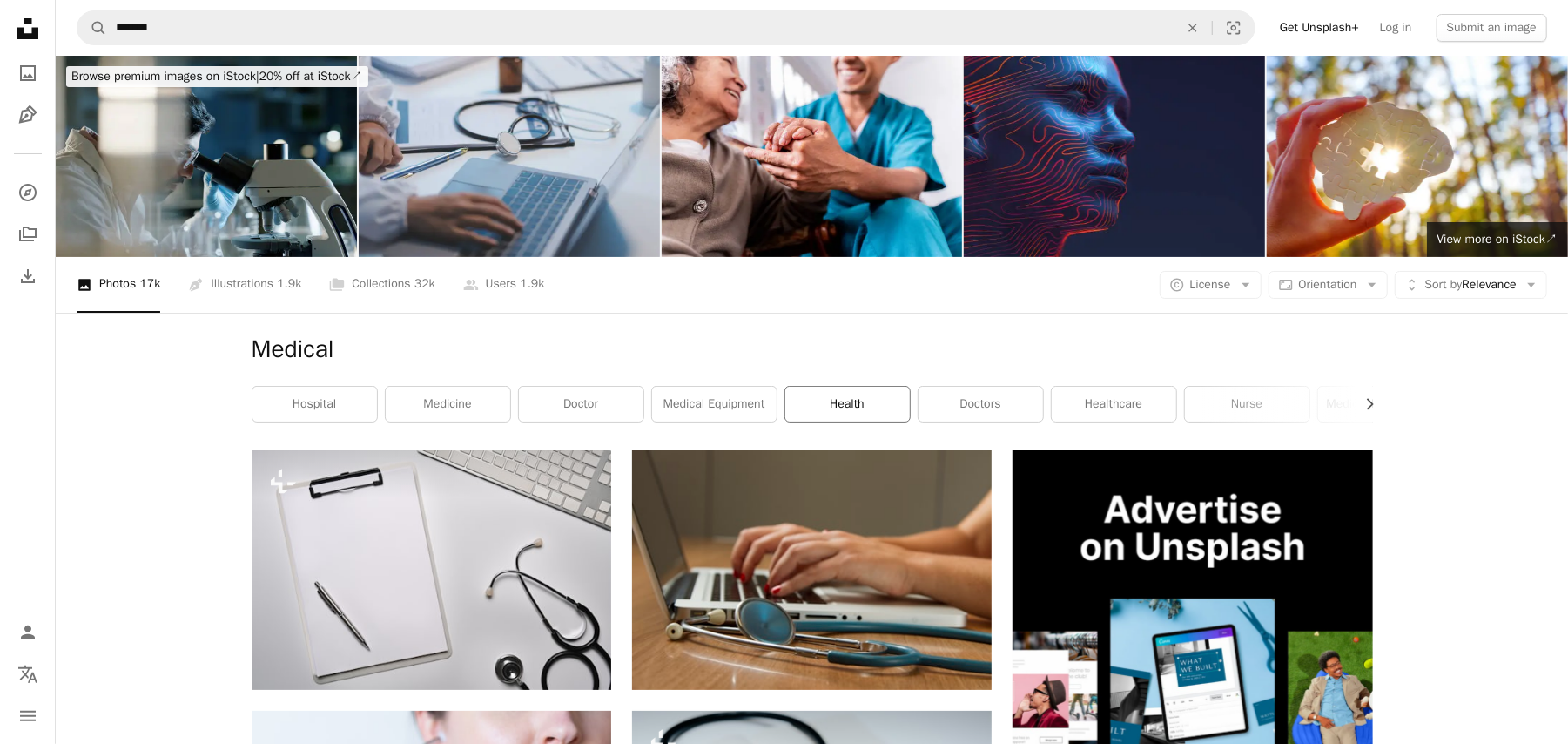 click on "health" at bounding box center [847, 404] 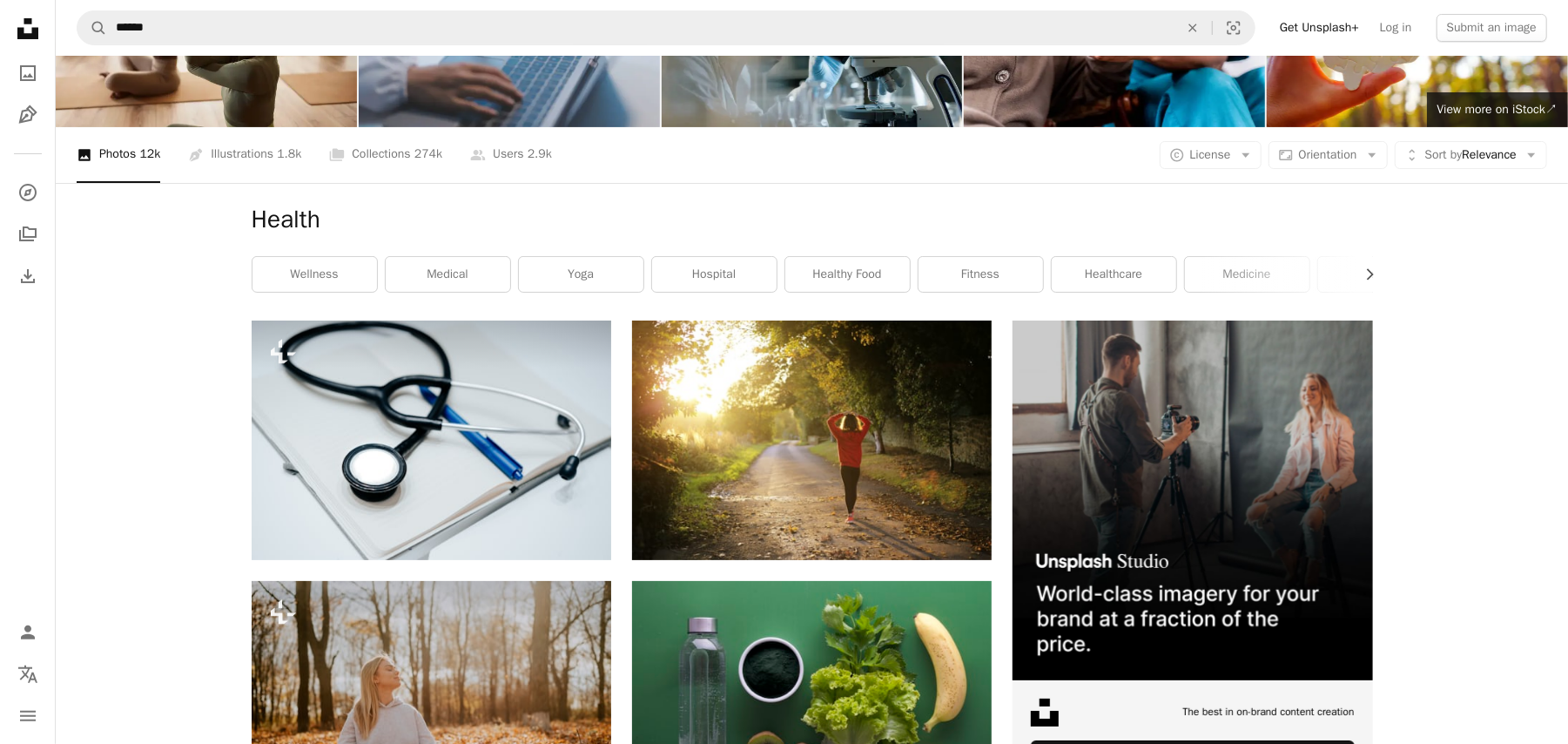 scroll, scrollTop: 0, scrollLeft: 0, axis: both 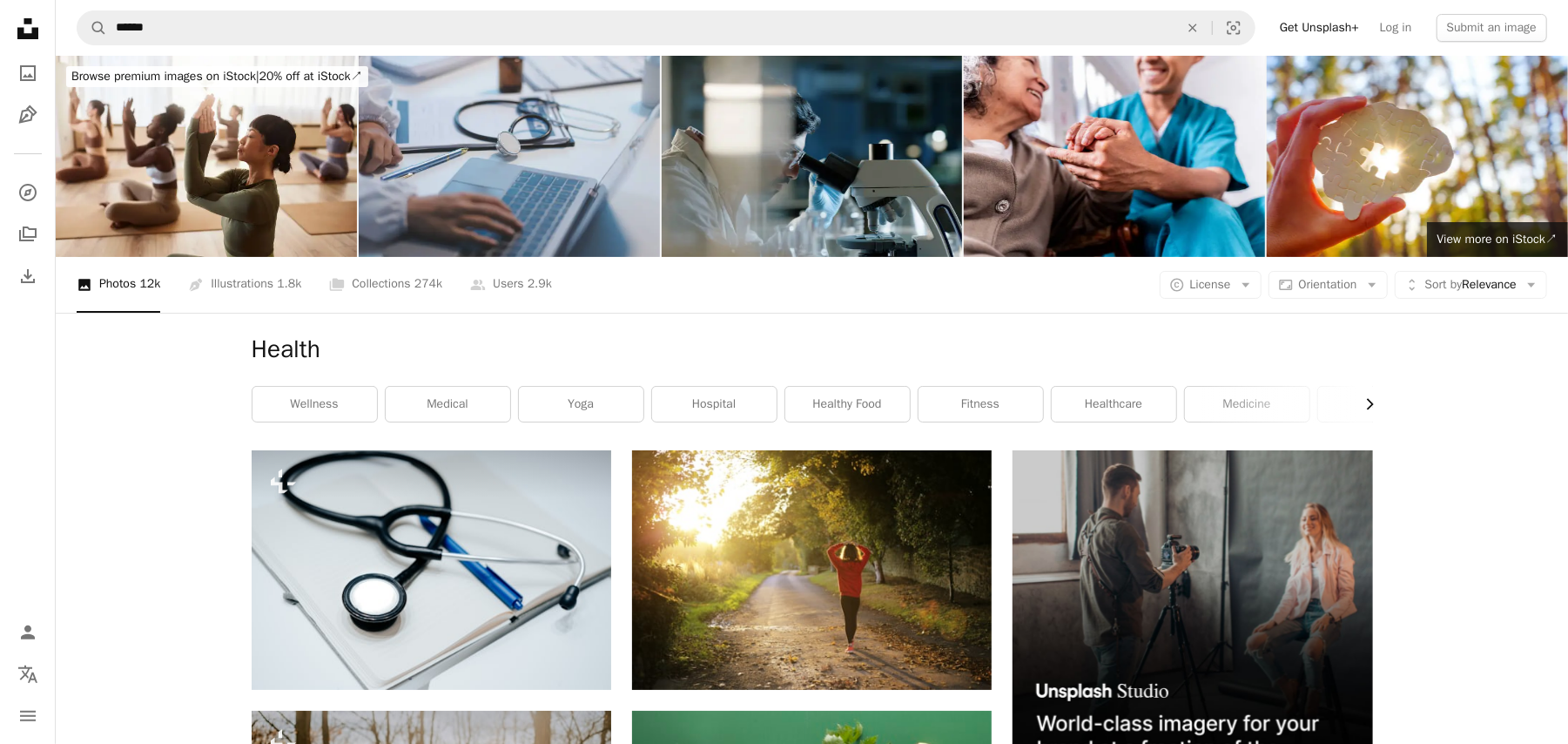 click on "Chevron right" 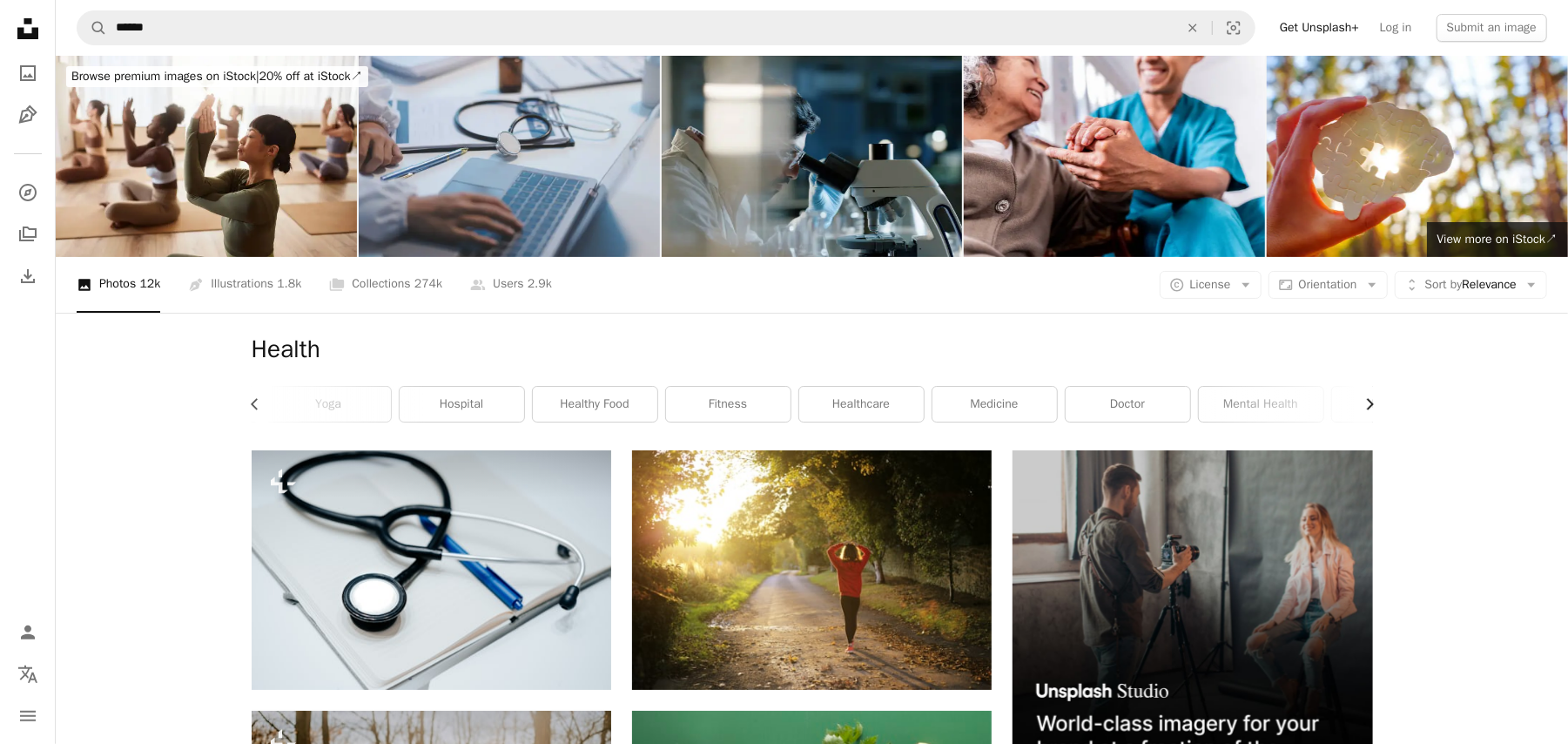 scroll, scrollTop: 0, scrollLeft: 261, axis: horizontal 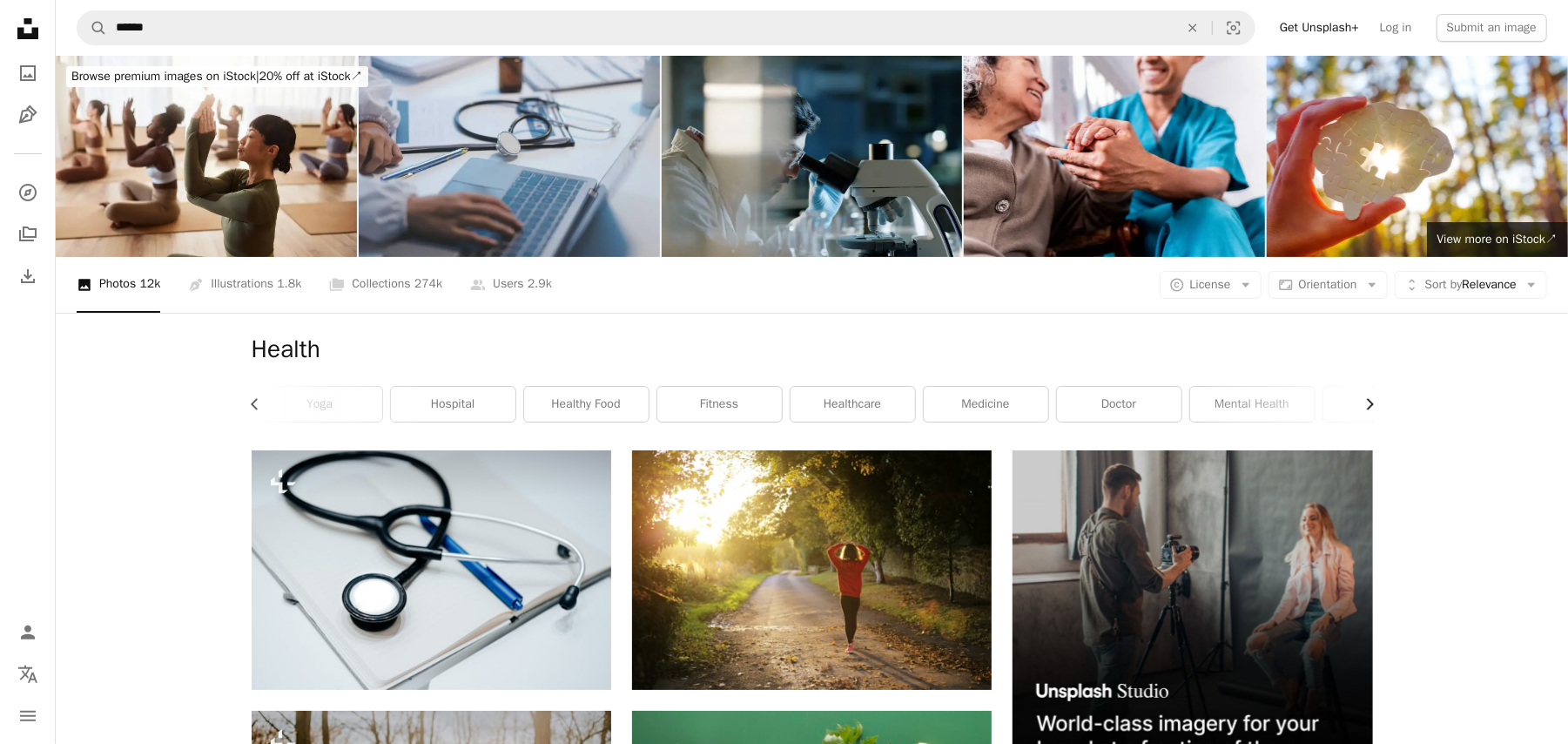 click on "Chevron right" 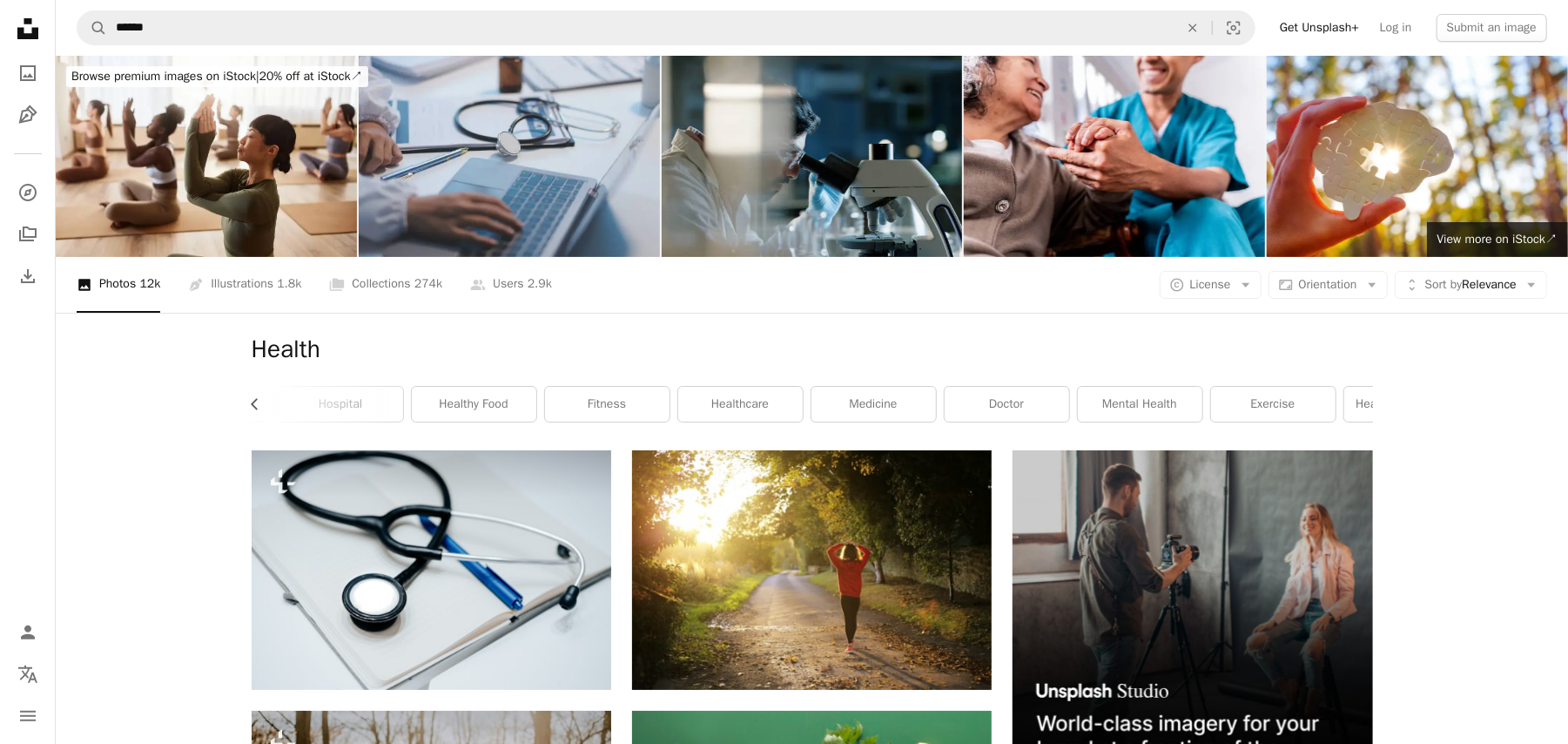 scroll, scrollTop: 0, scrollLeft: 470, axis: horizontal 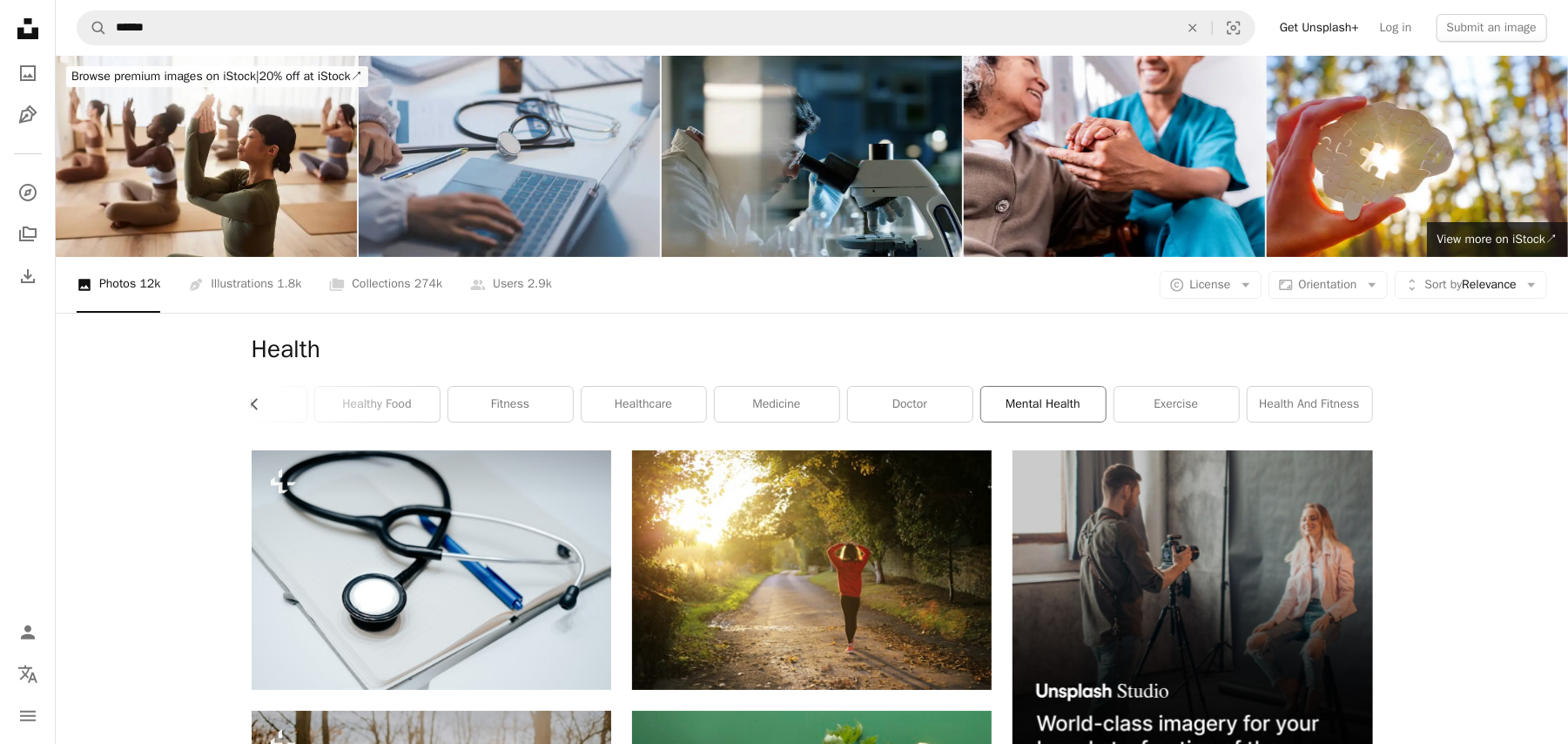 click on "mental health" at bounding box center [1043, 404] 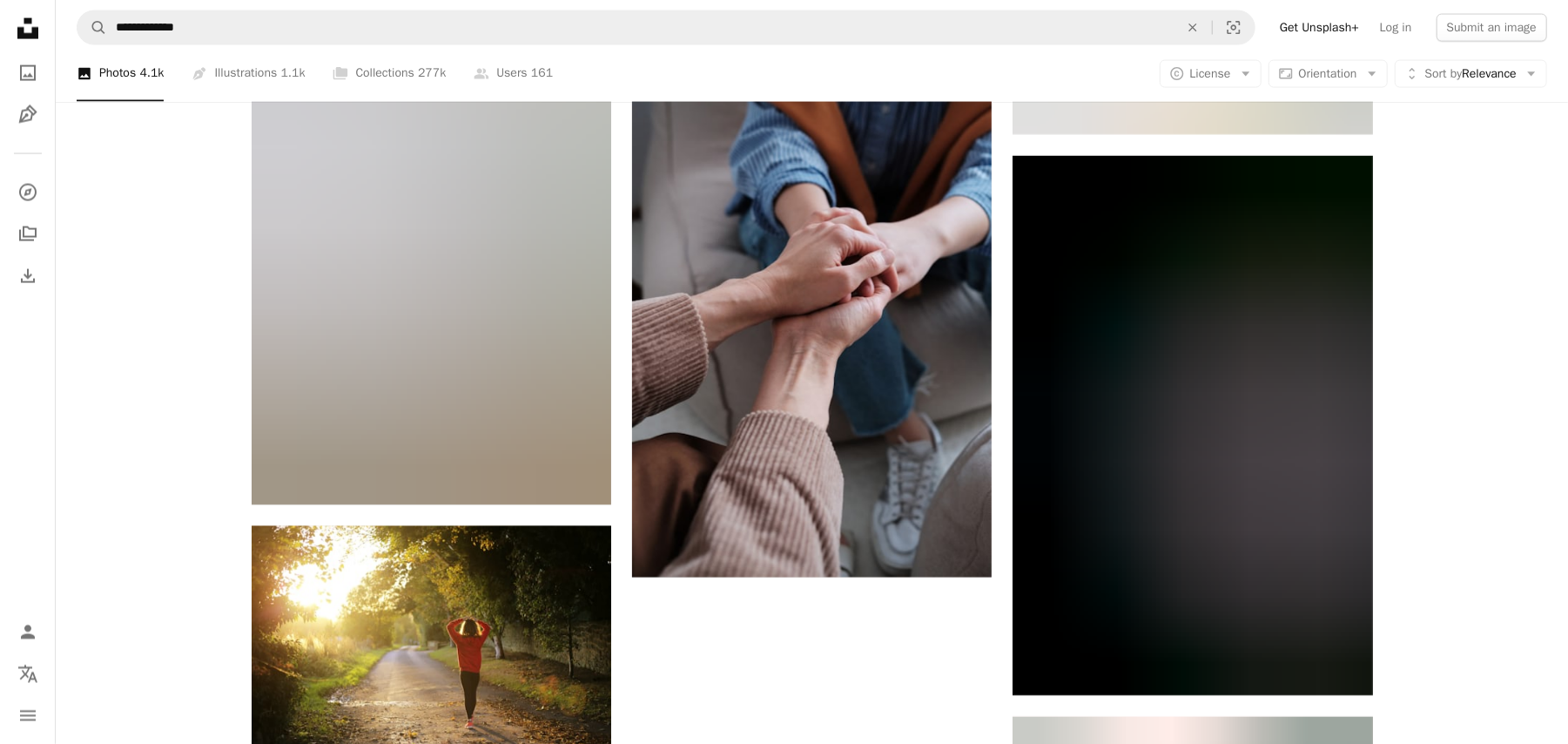 scroll, scrollTop: 2277, scrollLeft: 0, axis: vertical 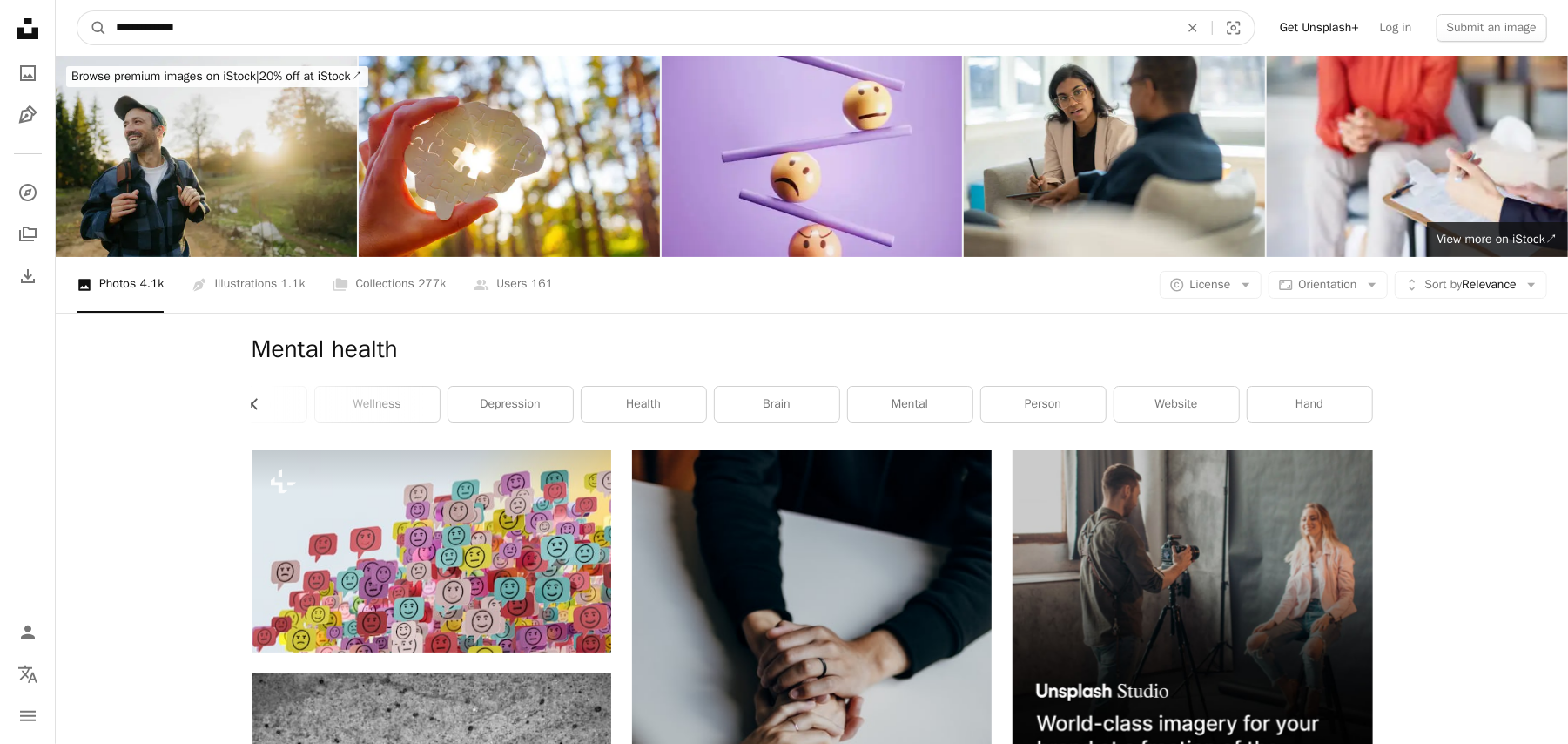 click on "**********" at bounding box center [640, 28] 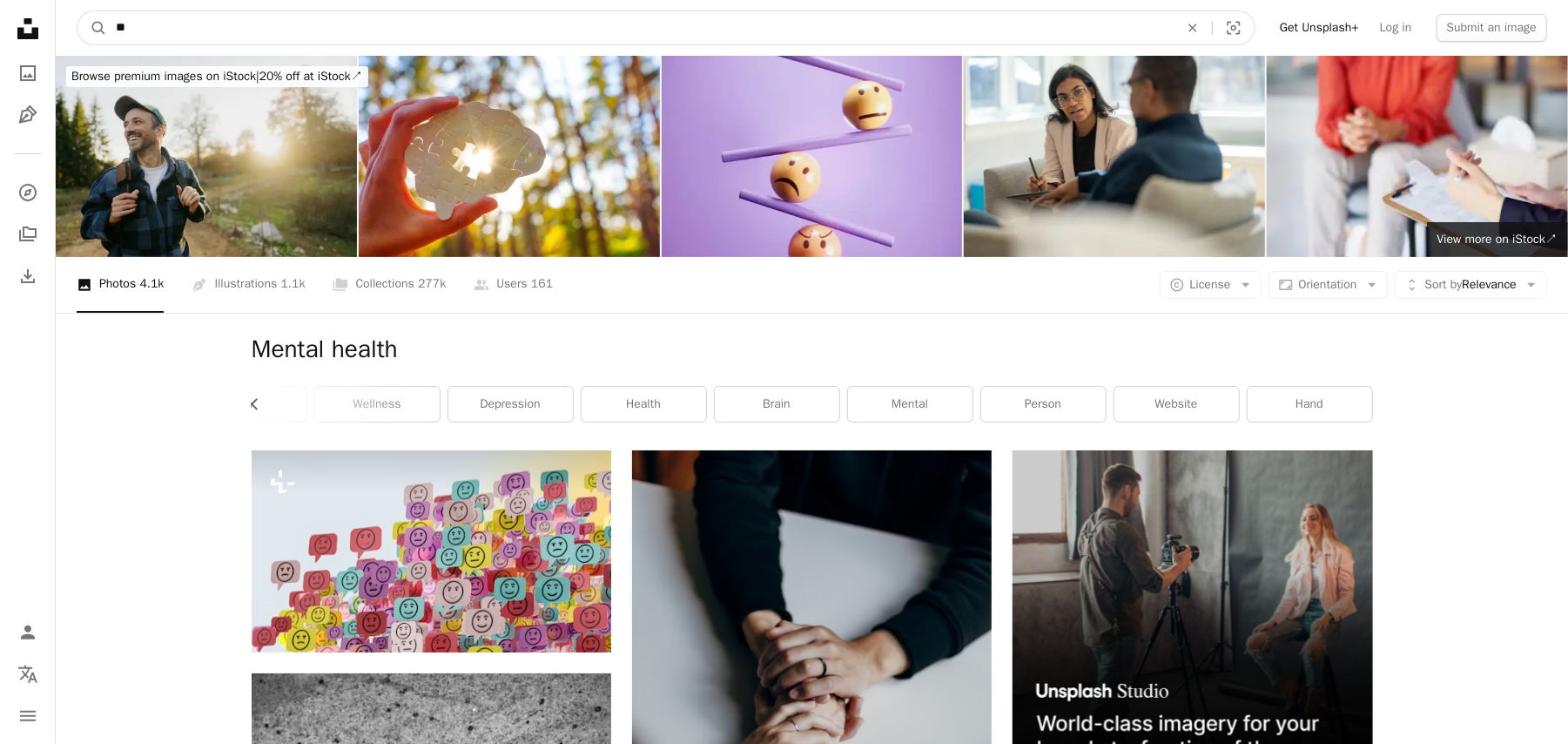 type on "*" 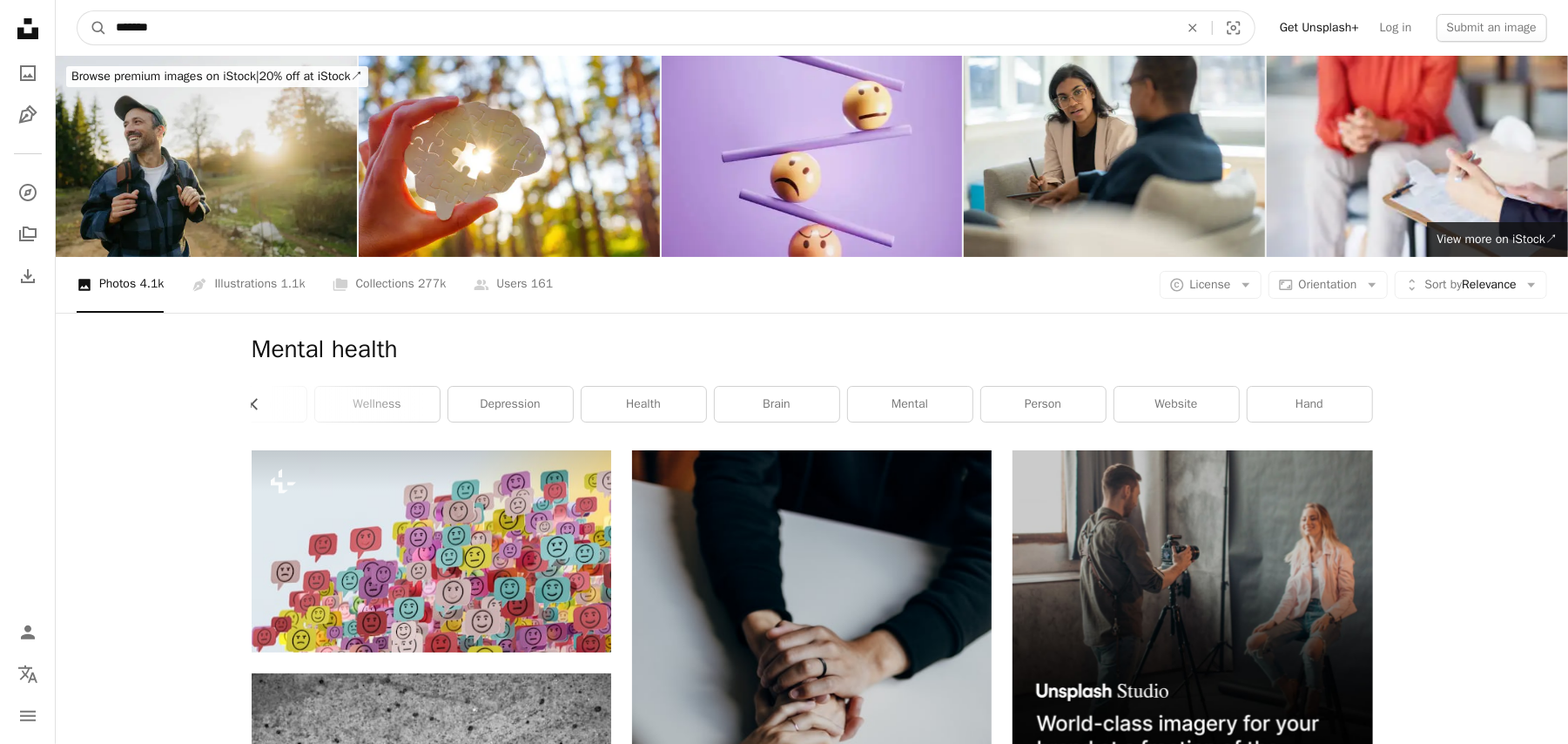 type on "*******" 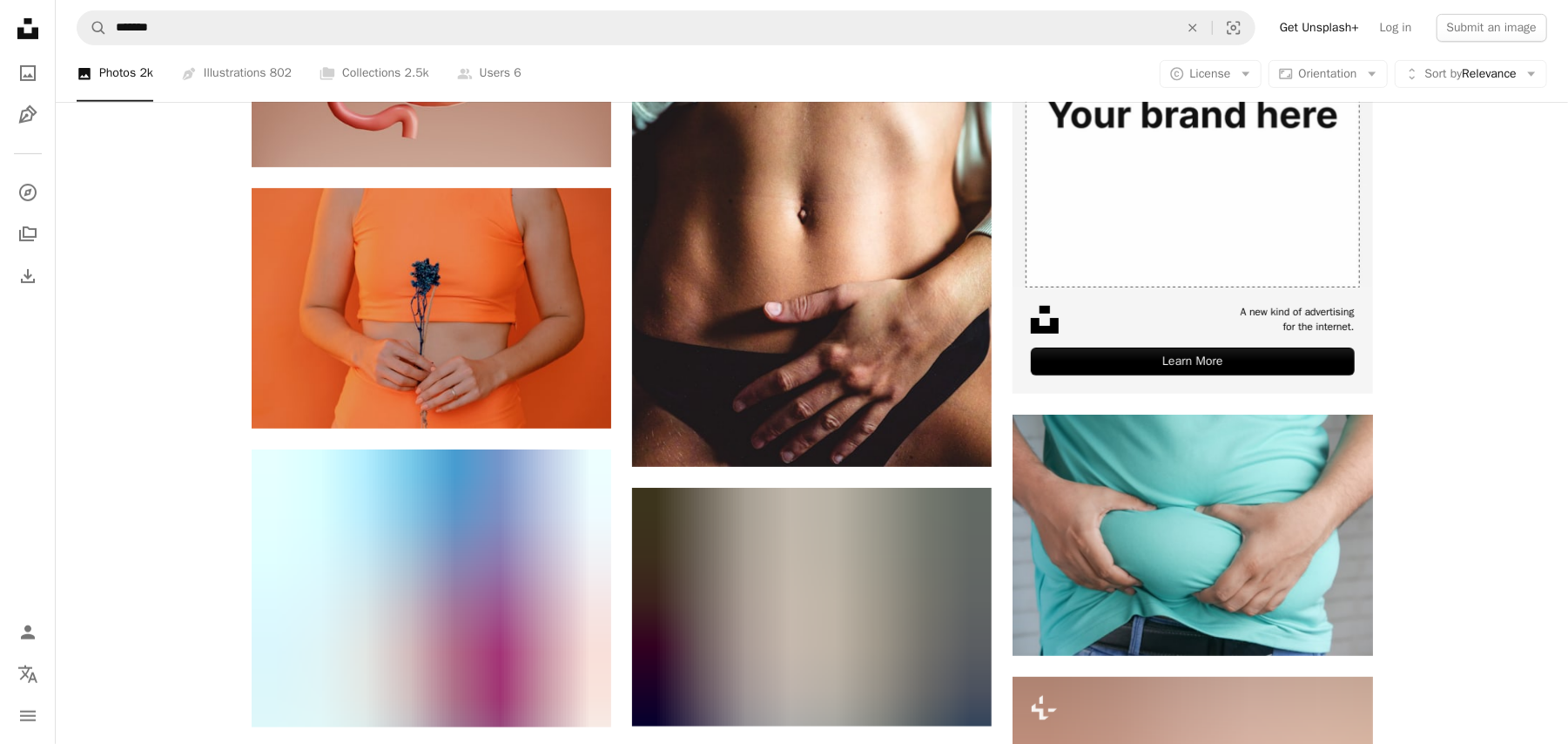 scroll, scrollTop: 0, scrollLeft: 0, axis: both 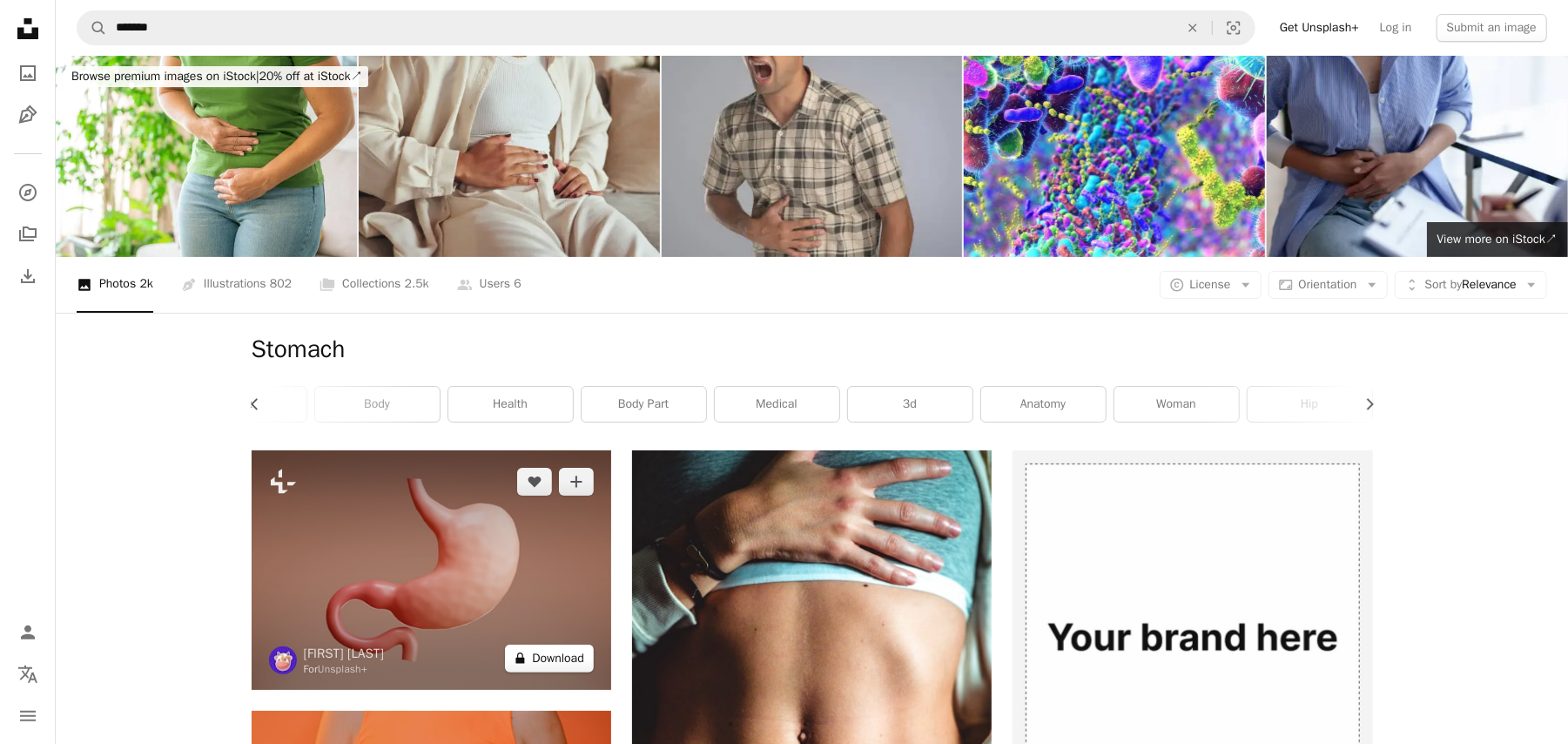 click on "A lock Download" at bounding box center (549, 659) 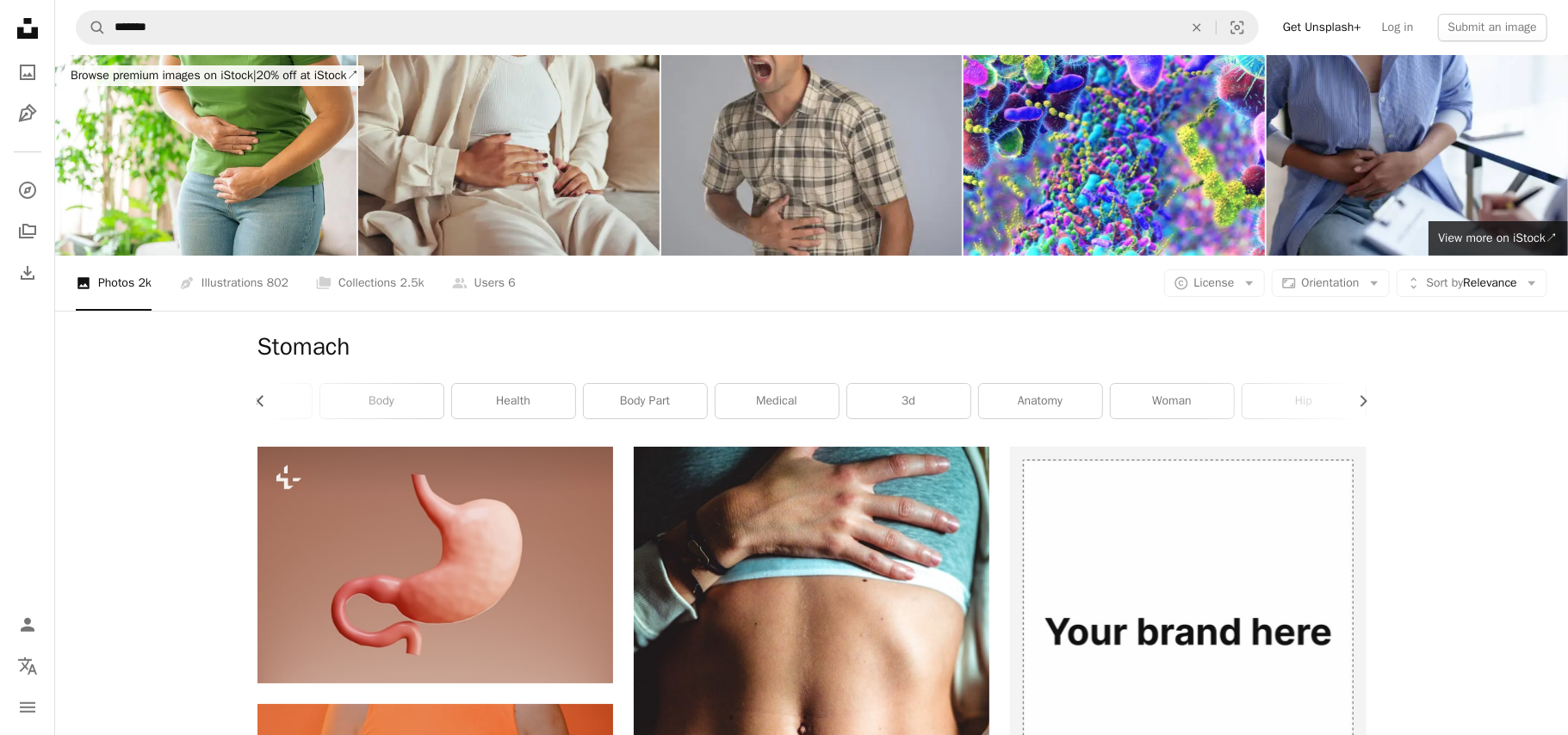 click on "An X shape" at bounding box center (17, 17) 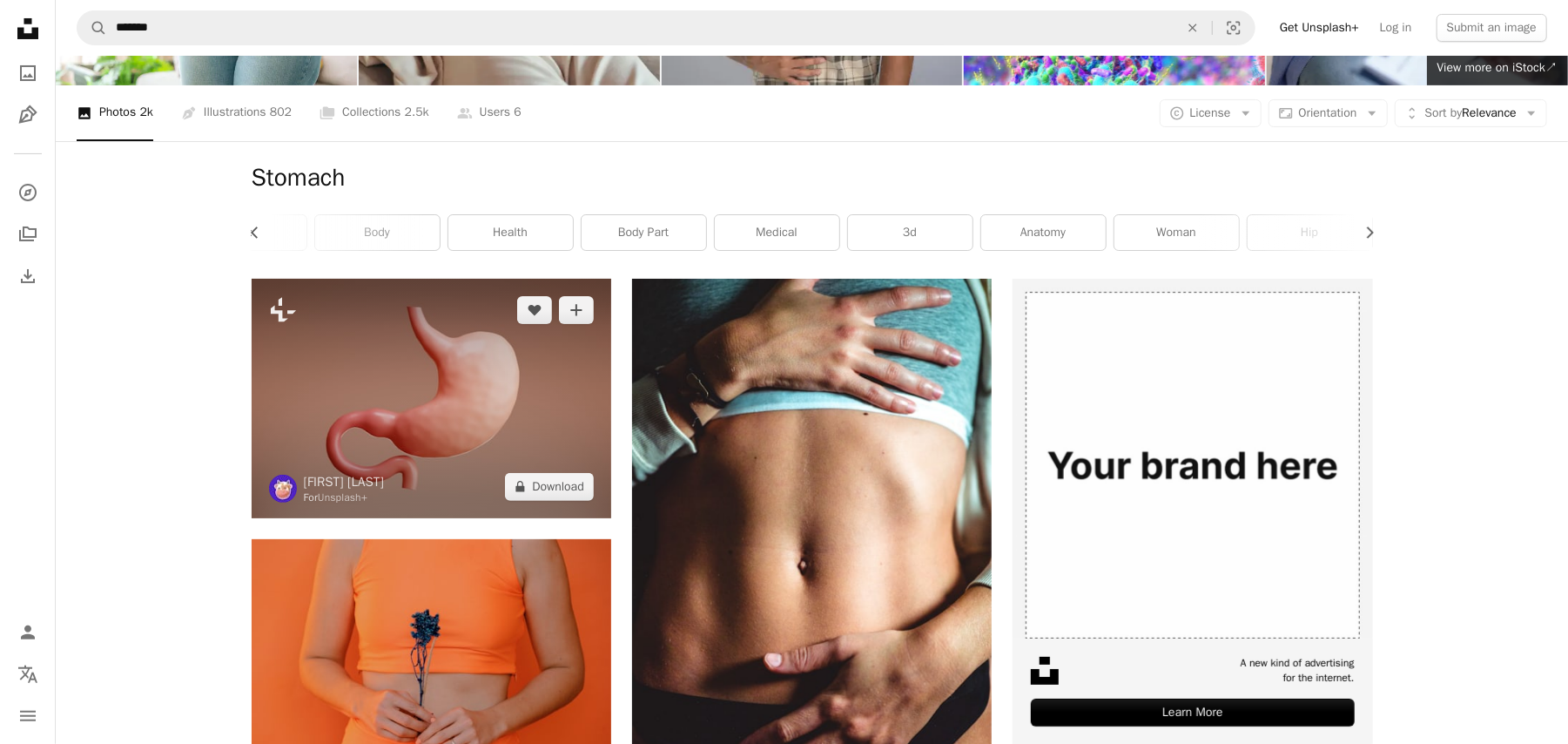 scroll, scrollTop: 0, scrollLeft: 0, axis: both 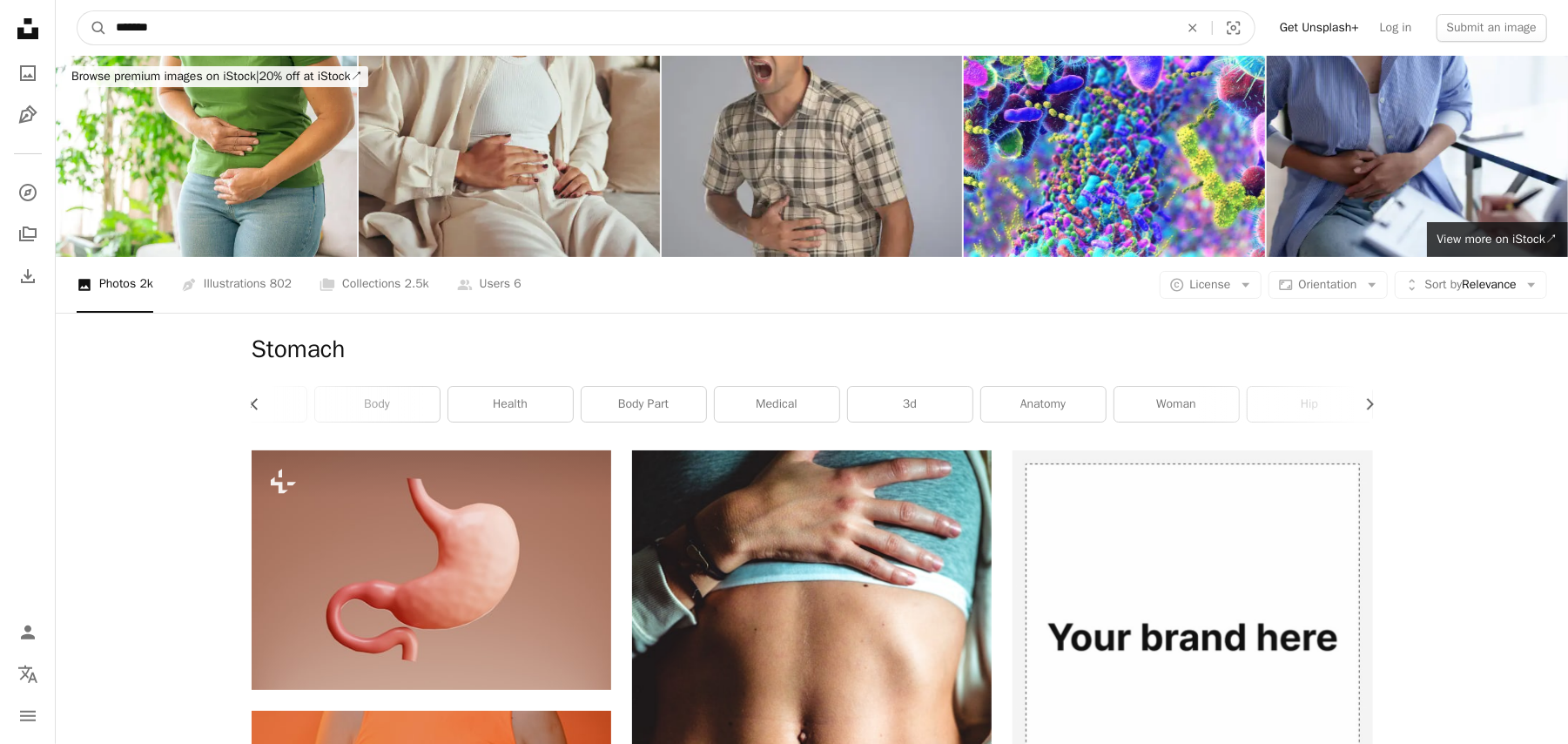 click on "*******" at bounding box center [640, 28] 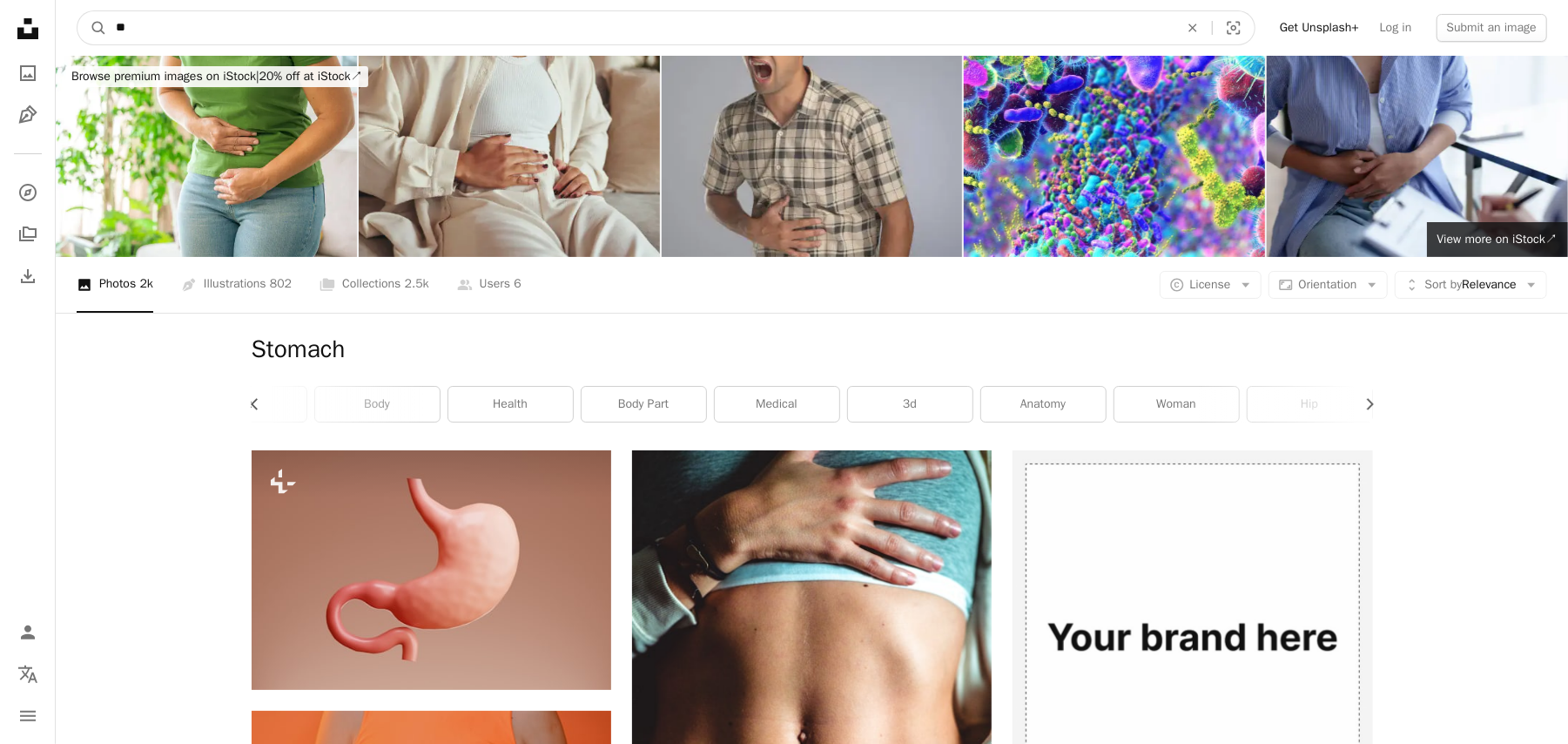 type on "*" 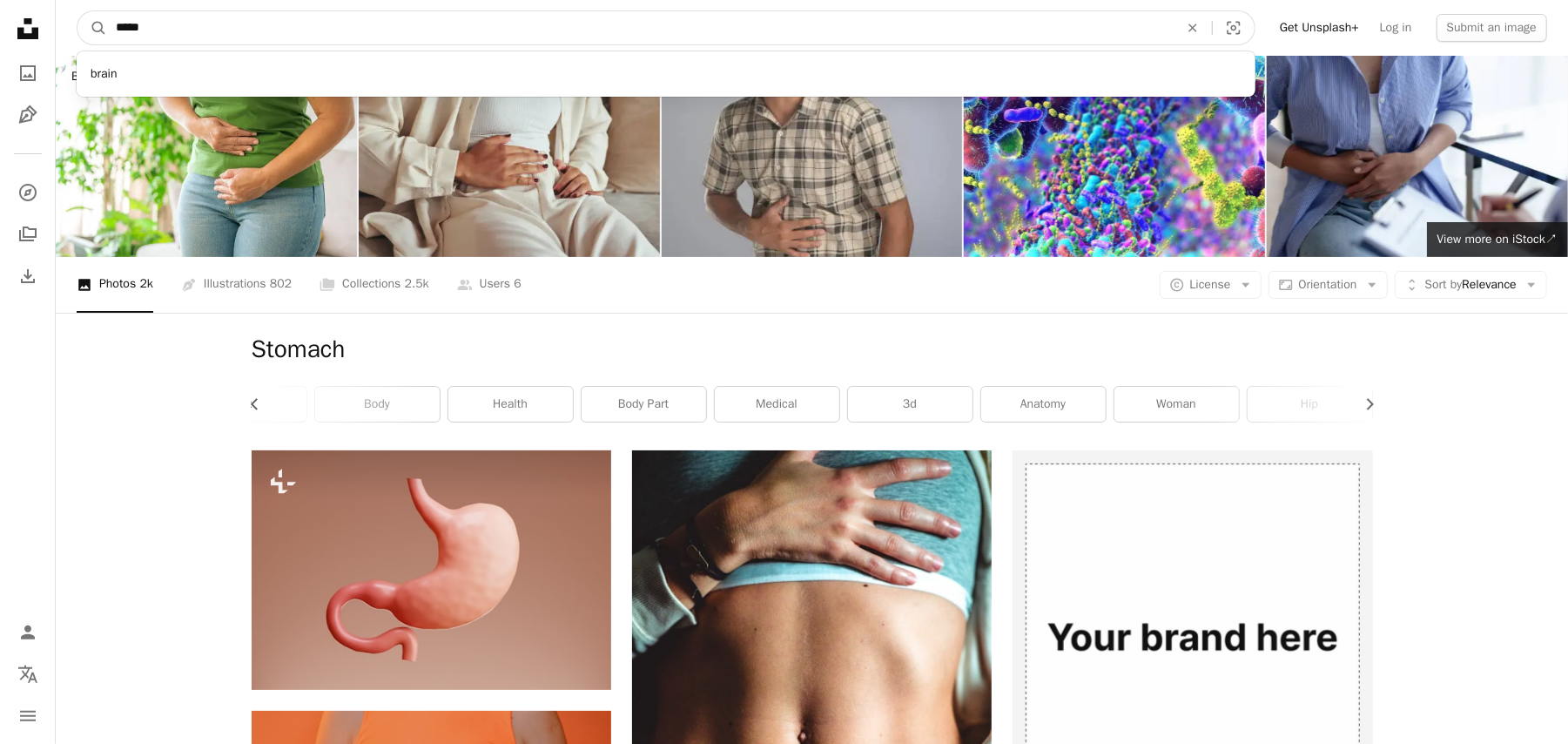 type on "*****" 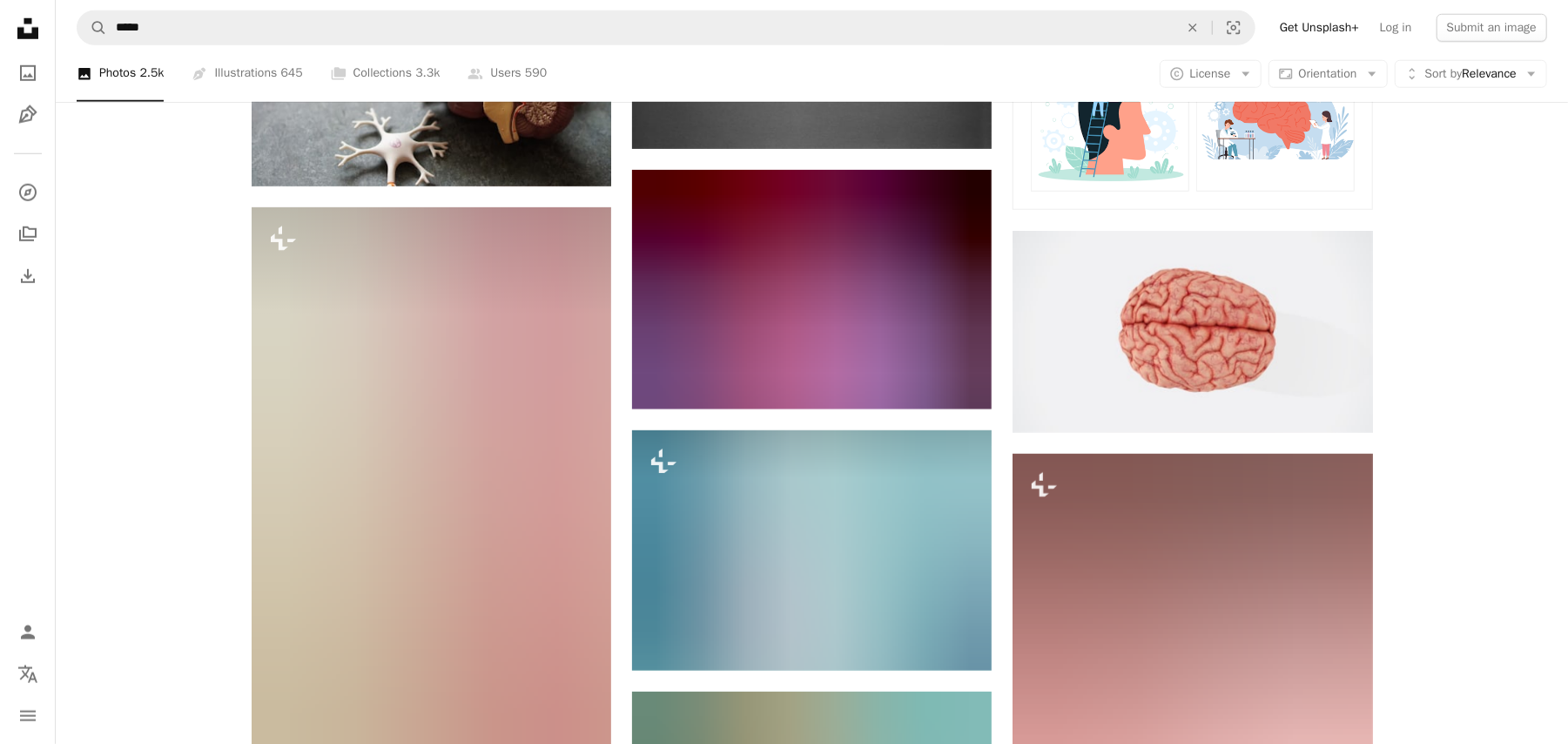 scroll, scrollTop: 1143, scrollLeft: 0, axis: vertical 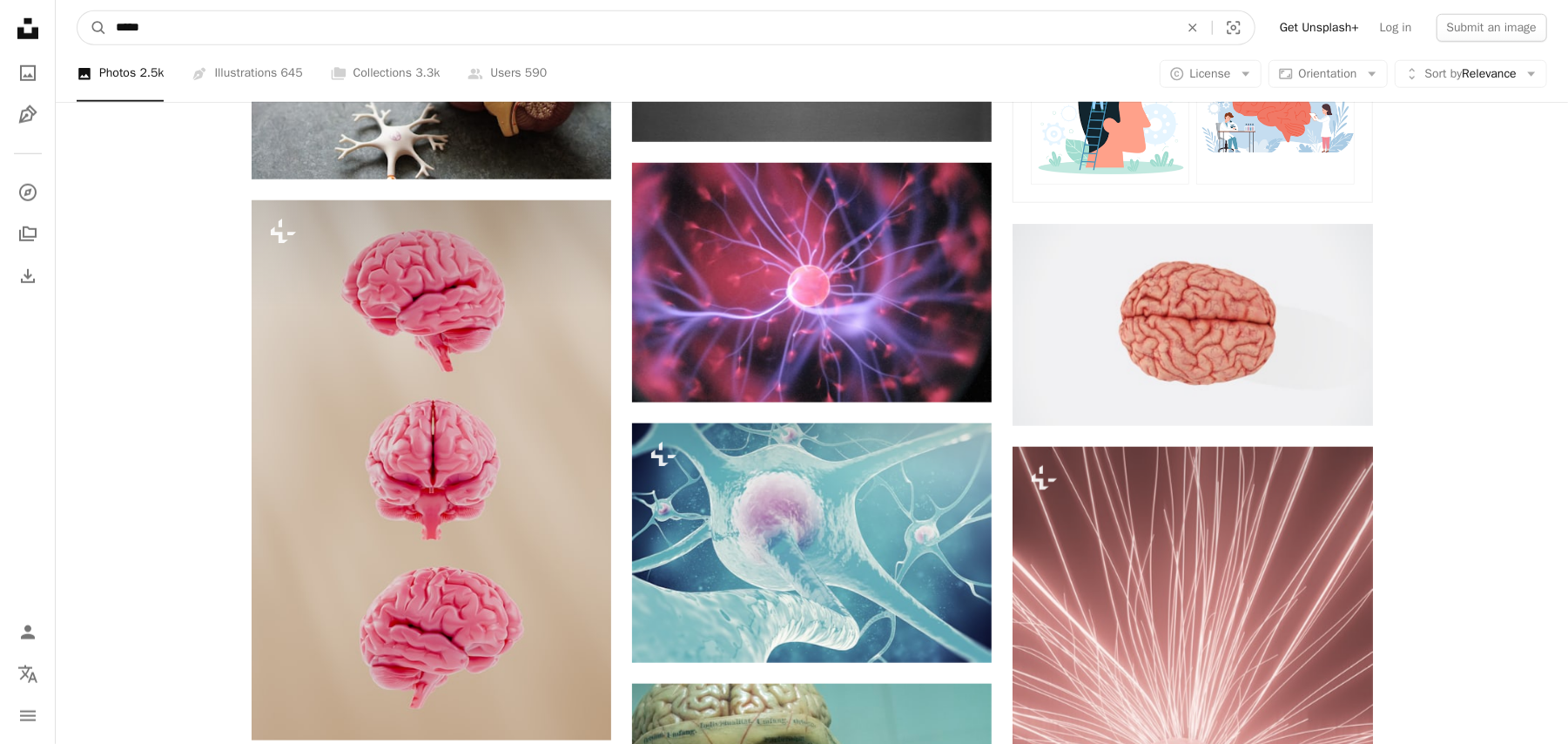 click on "*****" at bounding box center [640, 28] 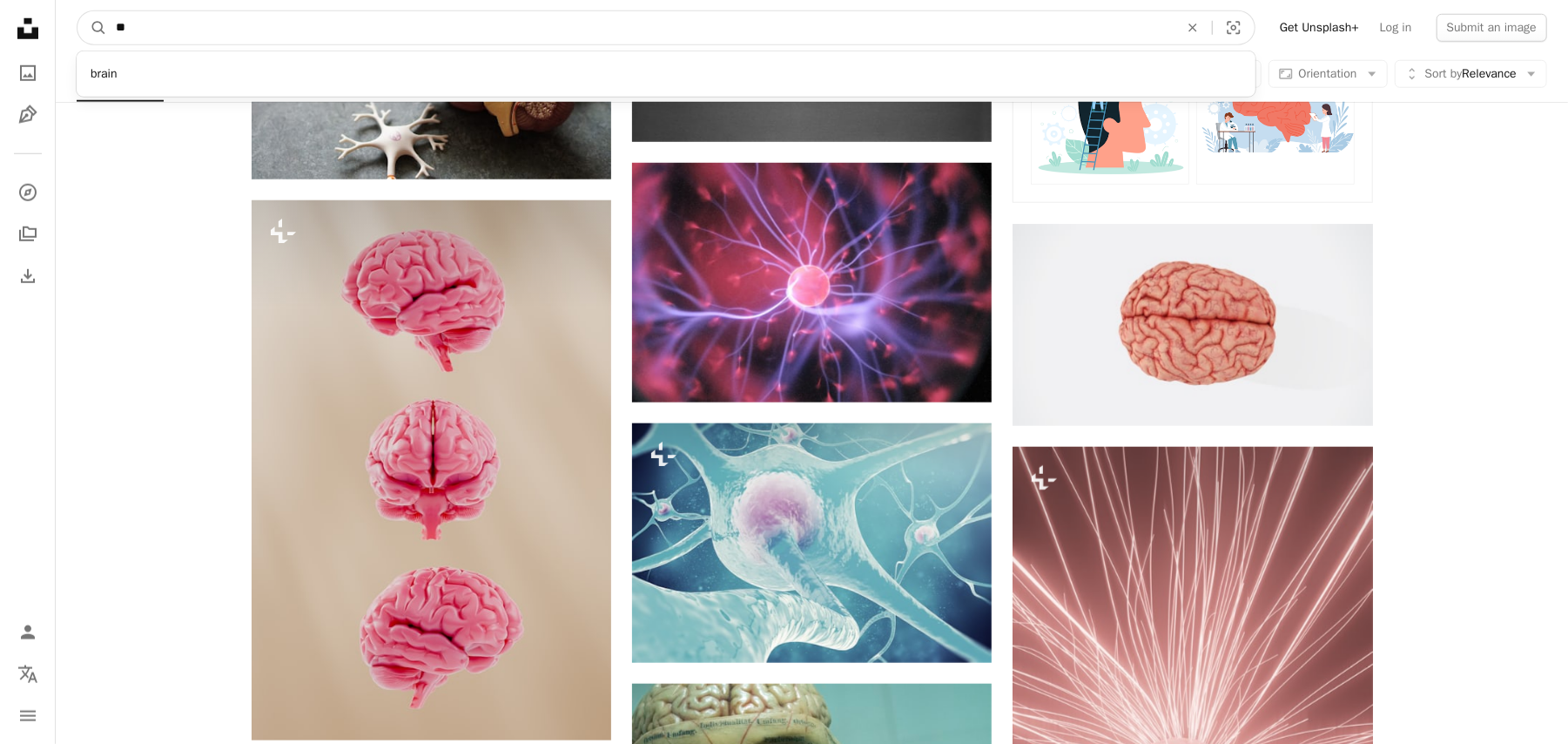 type on "*" 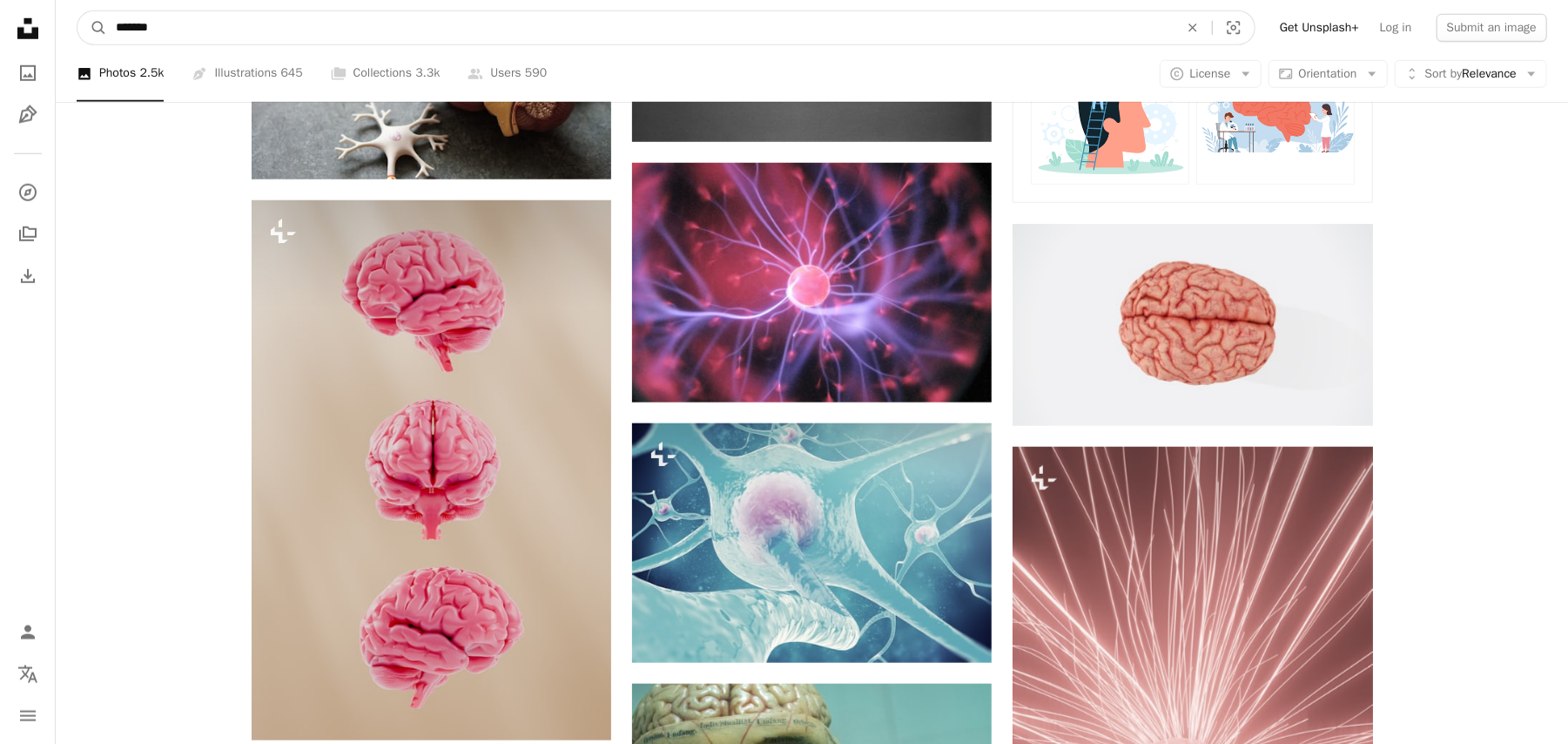 type on "*******" 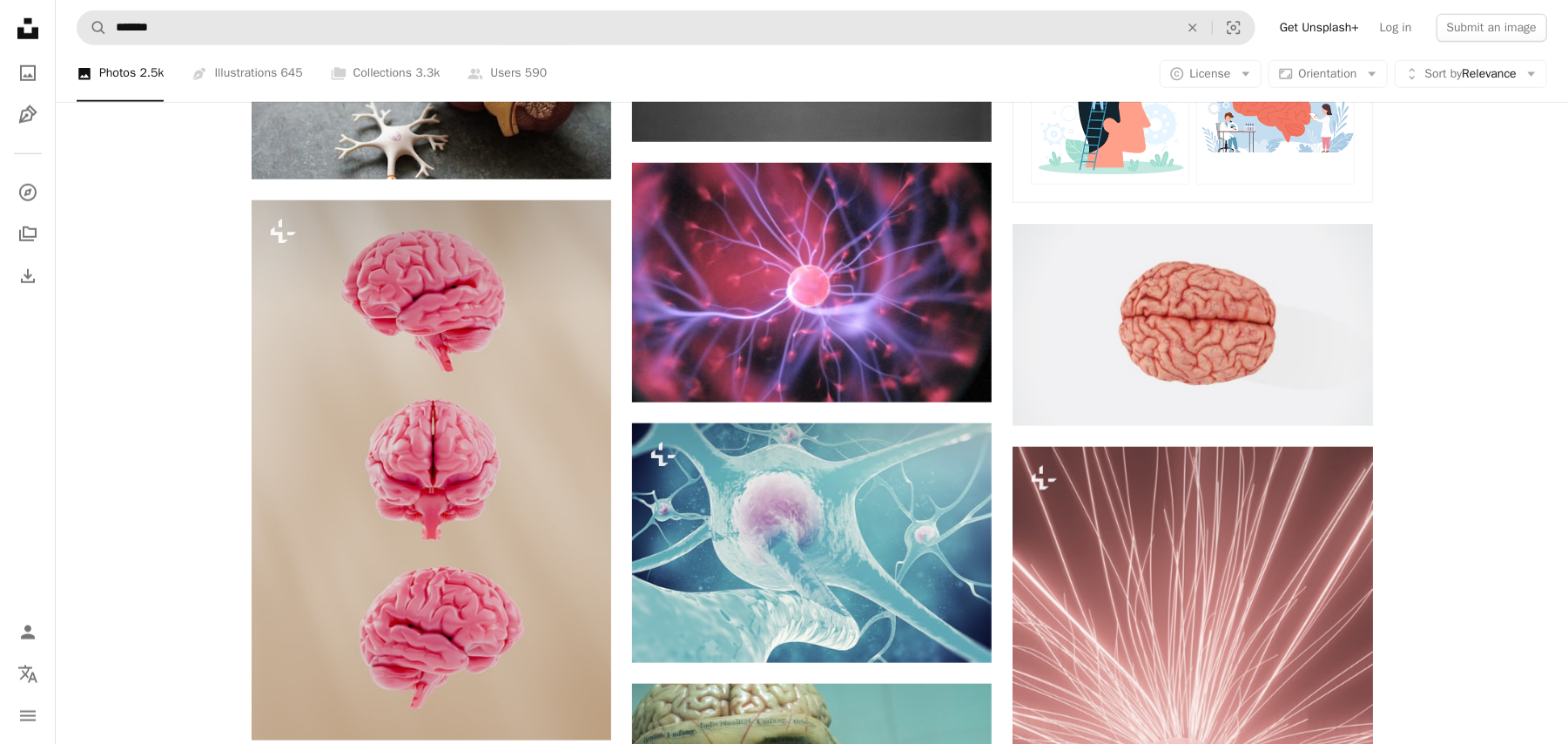 scroll, scrollTop: 0, scrollLeft: 0, axis: both 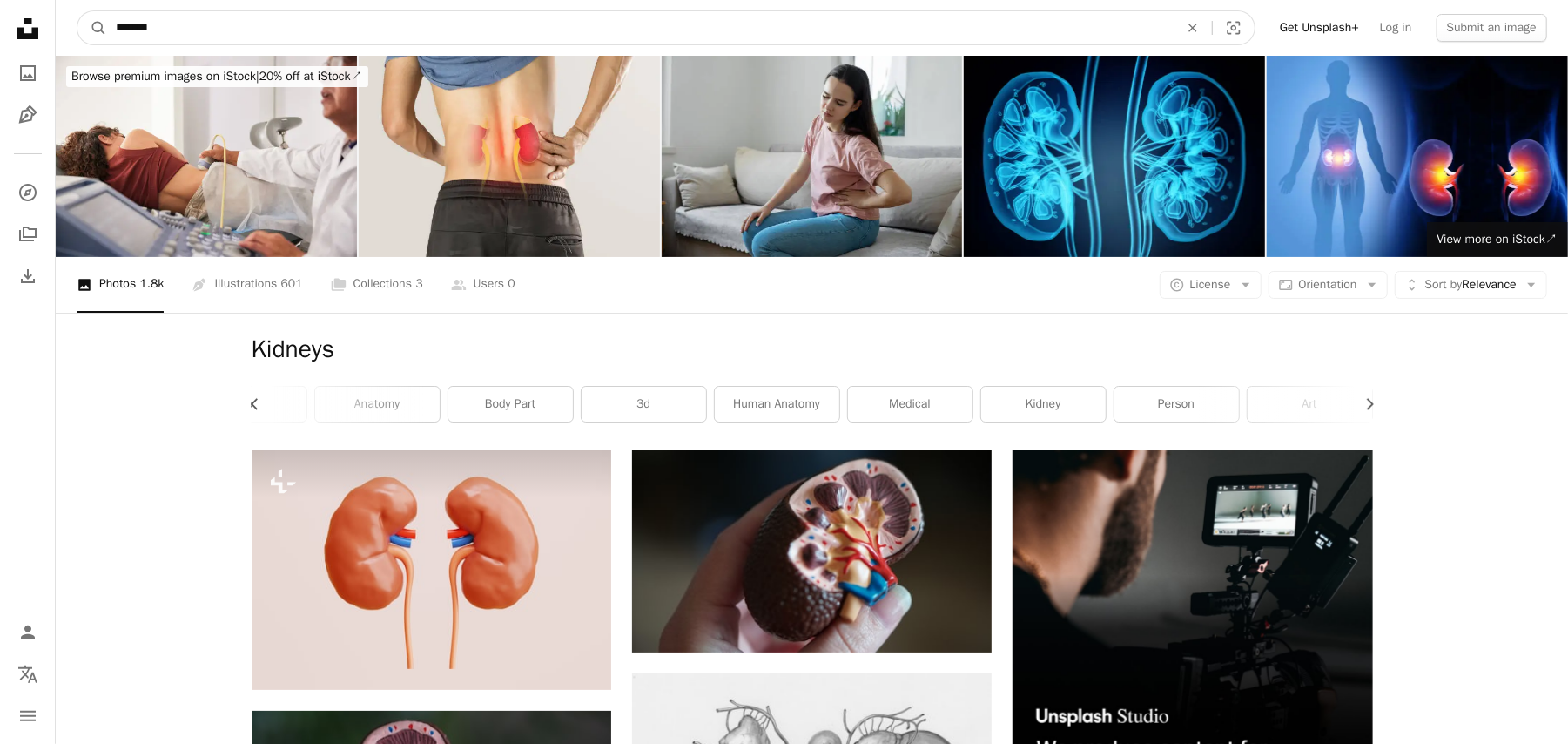 click on "*******" at bounding box center (640, 28) 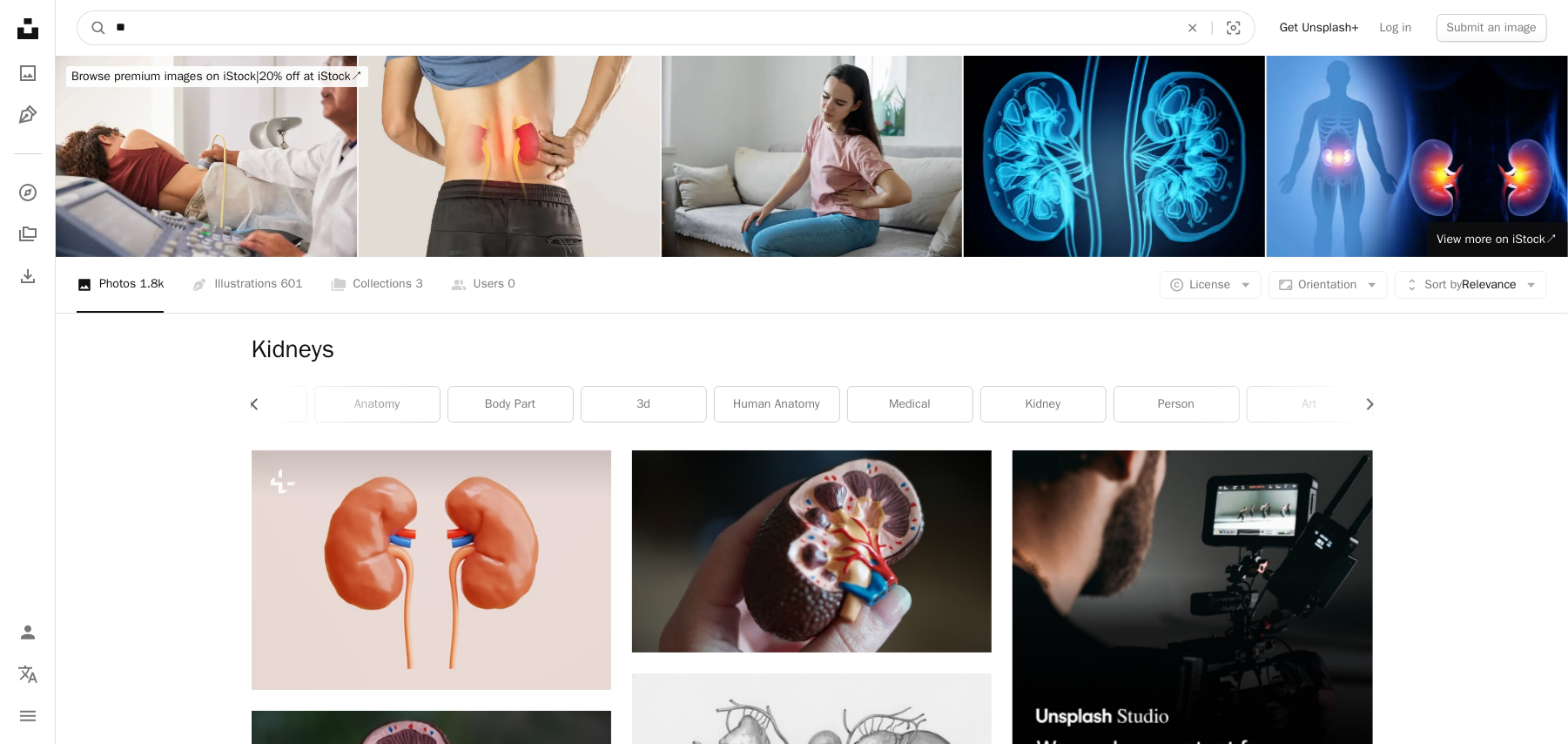 type on "*" 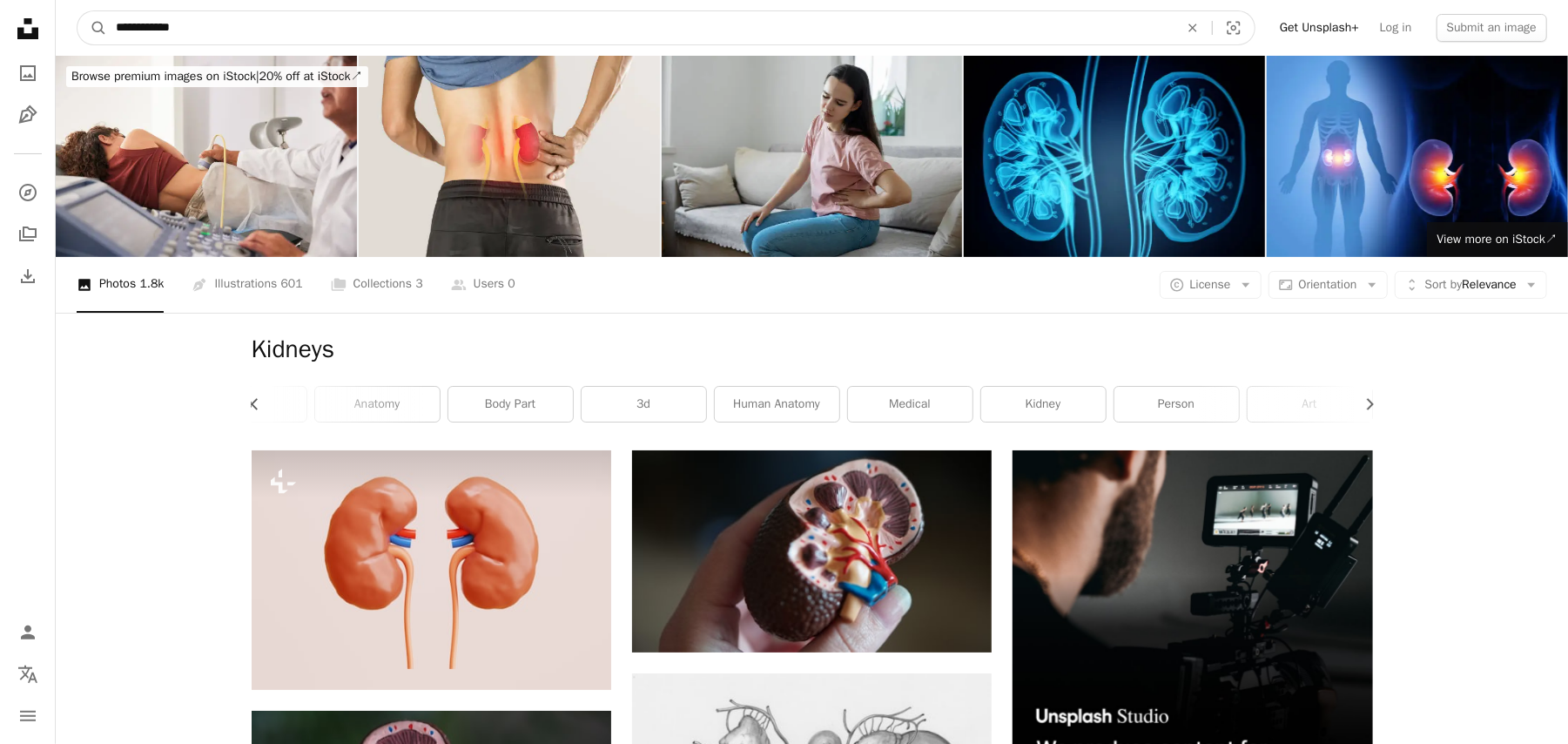 type on "**********" 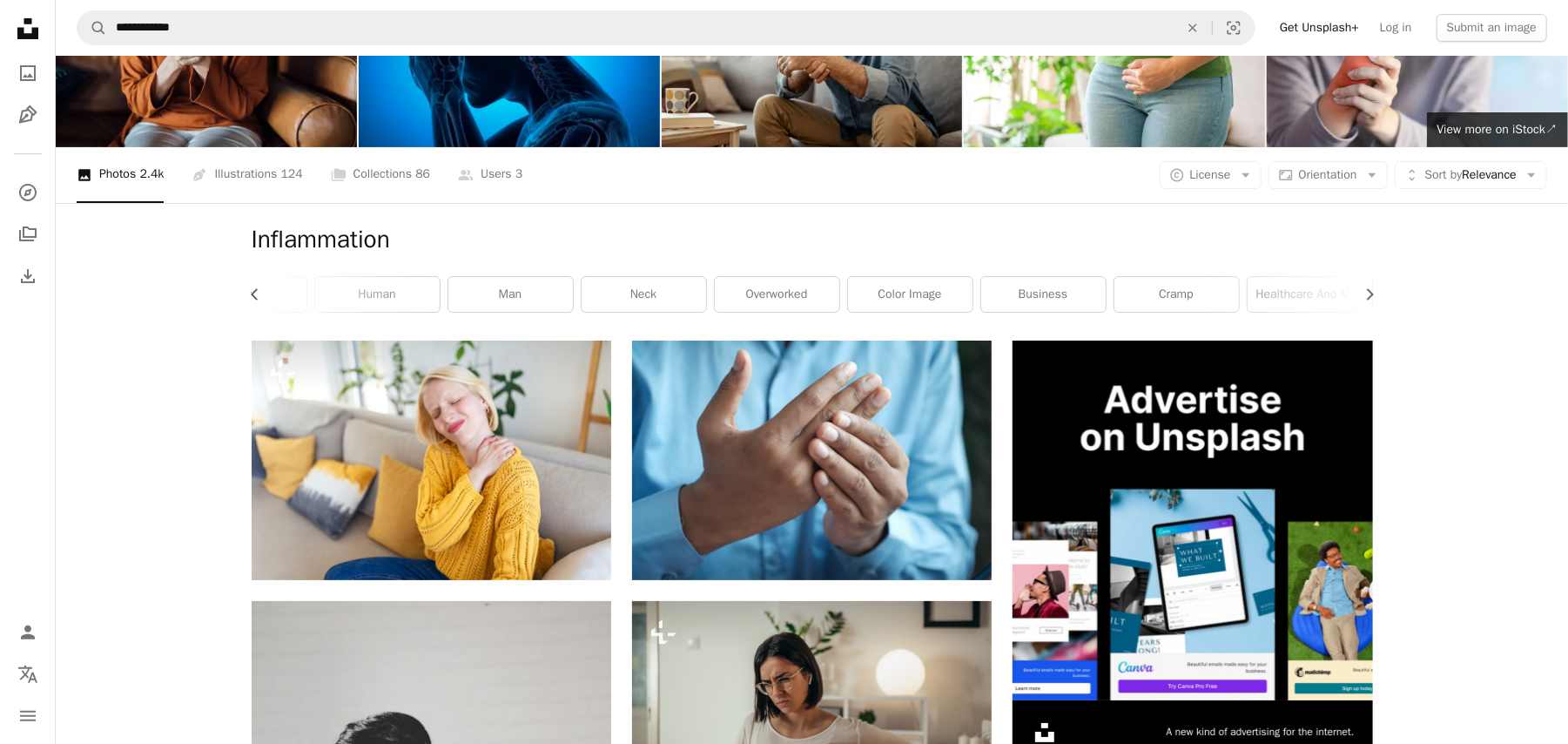 scroll, scrollTop: 0, scrollLeft: 0, axis: both 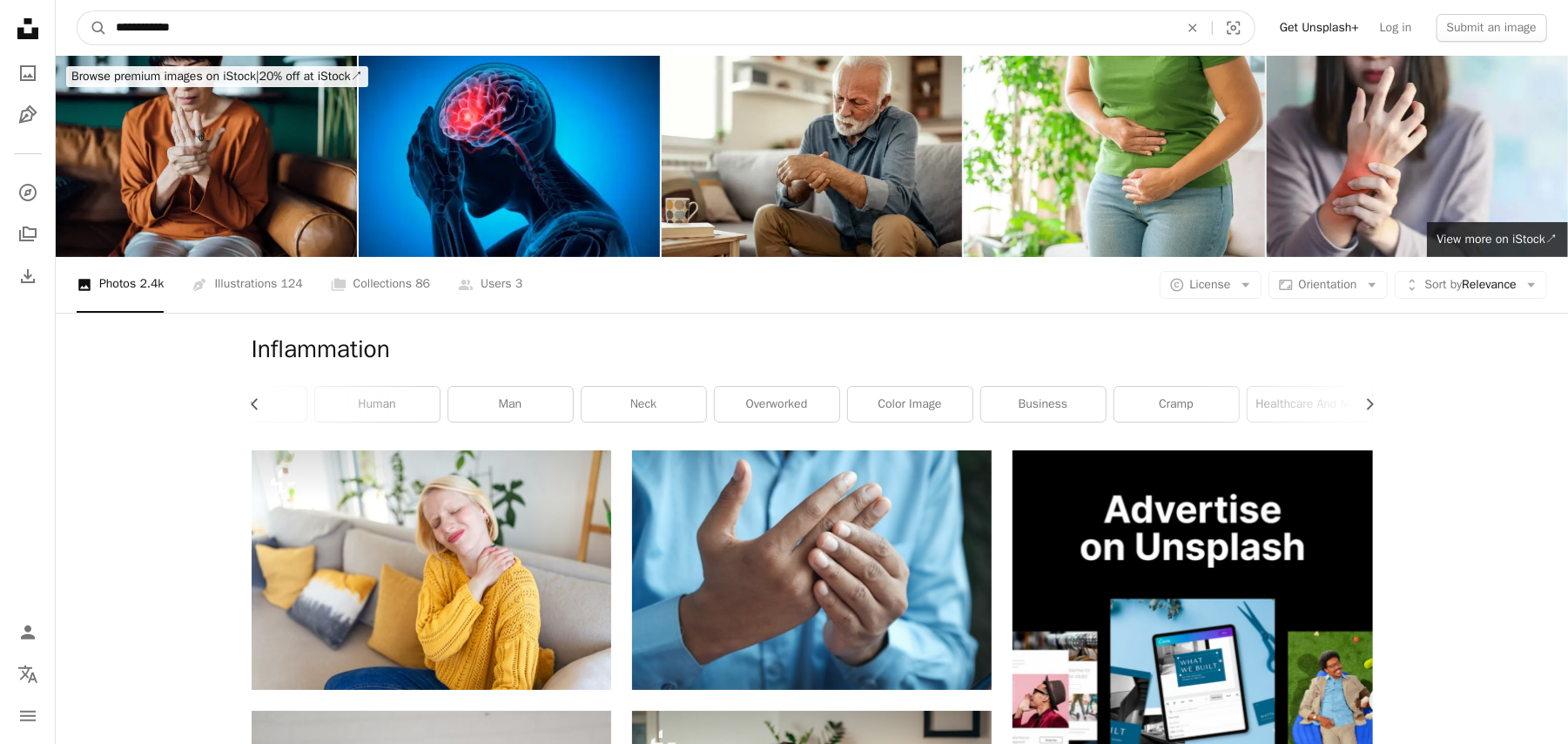 click on "**********" at bounding box center [640, 28] 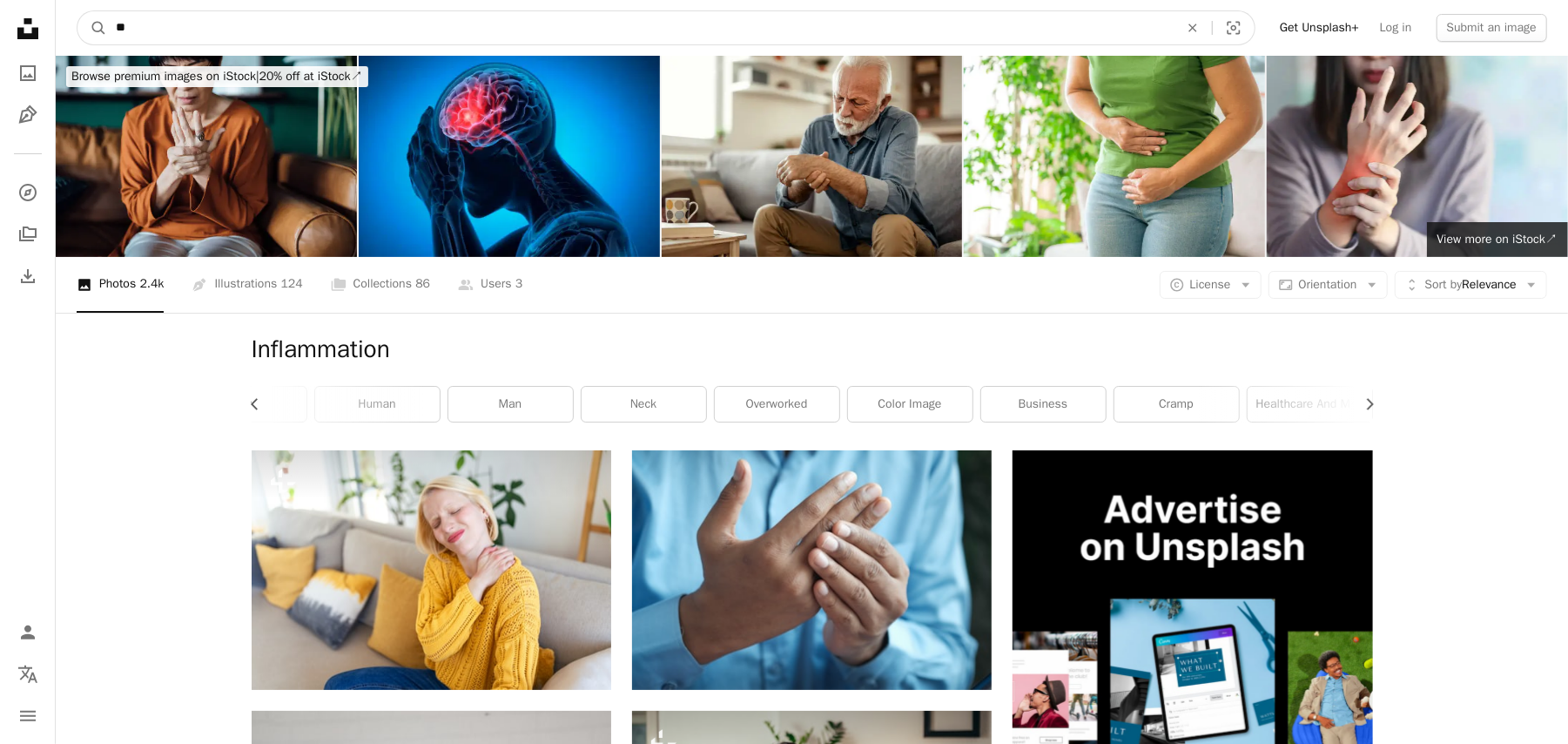 type on "*" 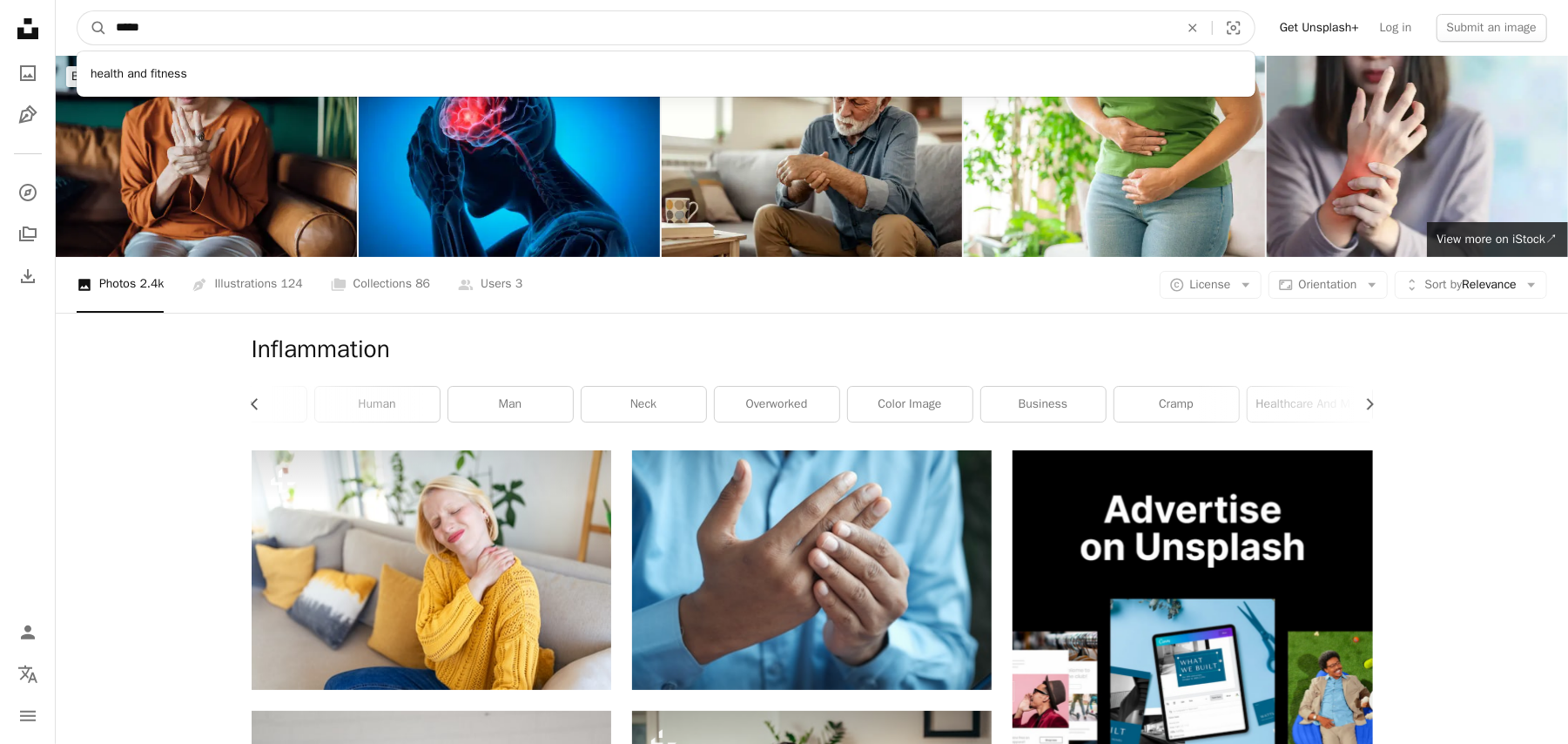 type on "*****" 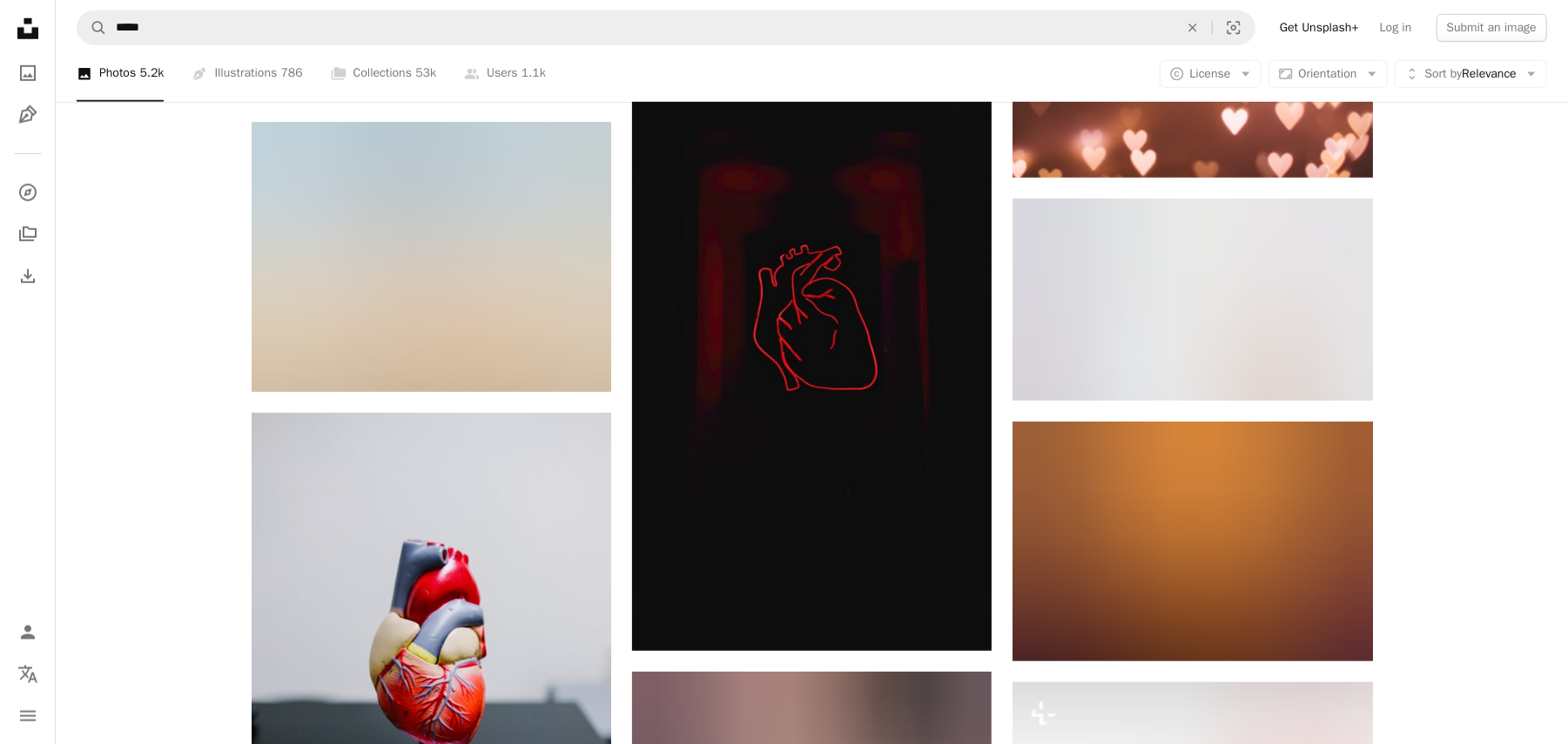 scroll, scrollTop: 952, scrollLeft: 0, axis: vertical 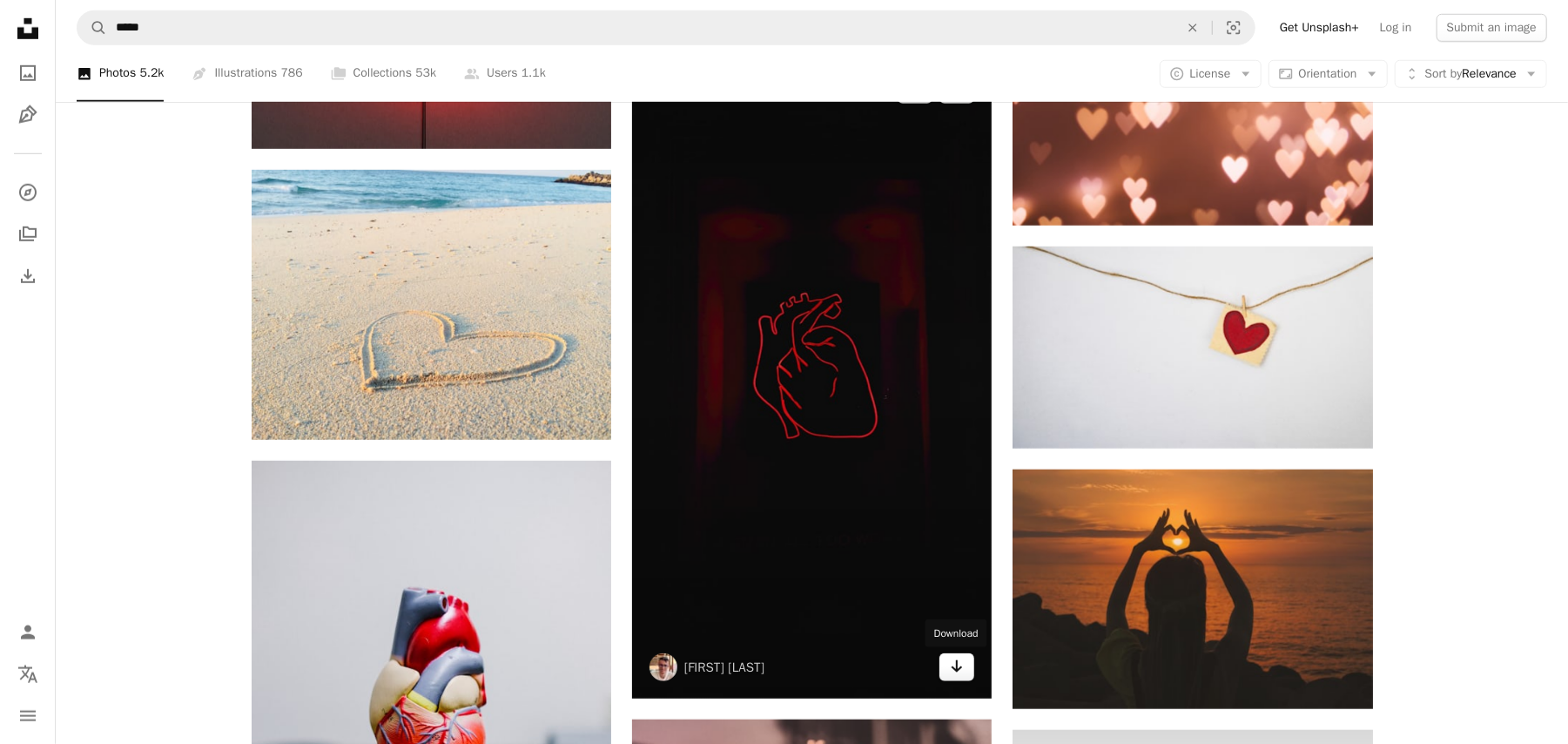 click on "Arrow pointing down" 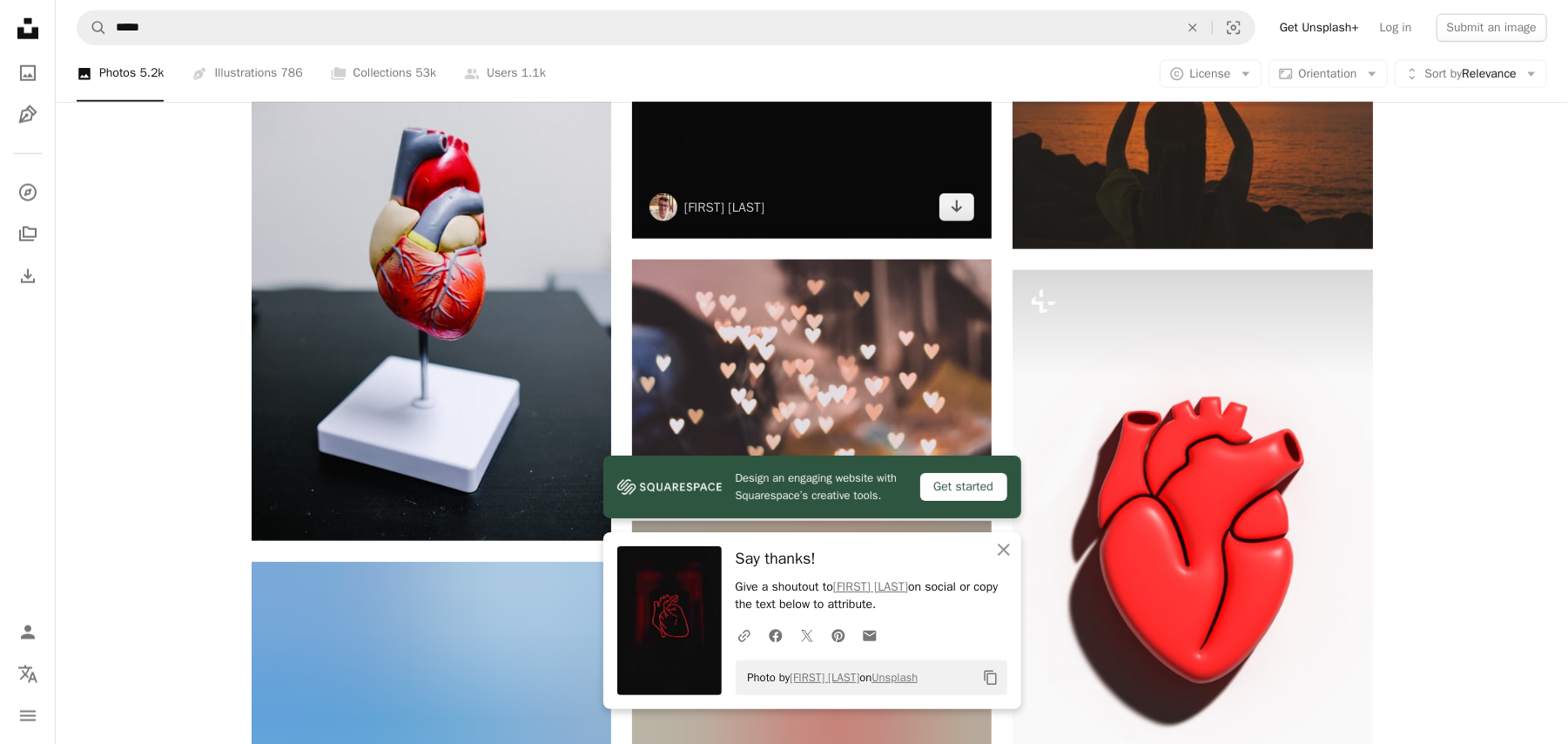 scroll, scrollTop: 1439, scrollLeft: 0, axis: vertical 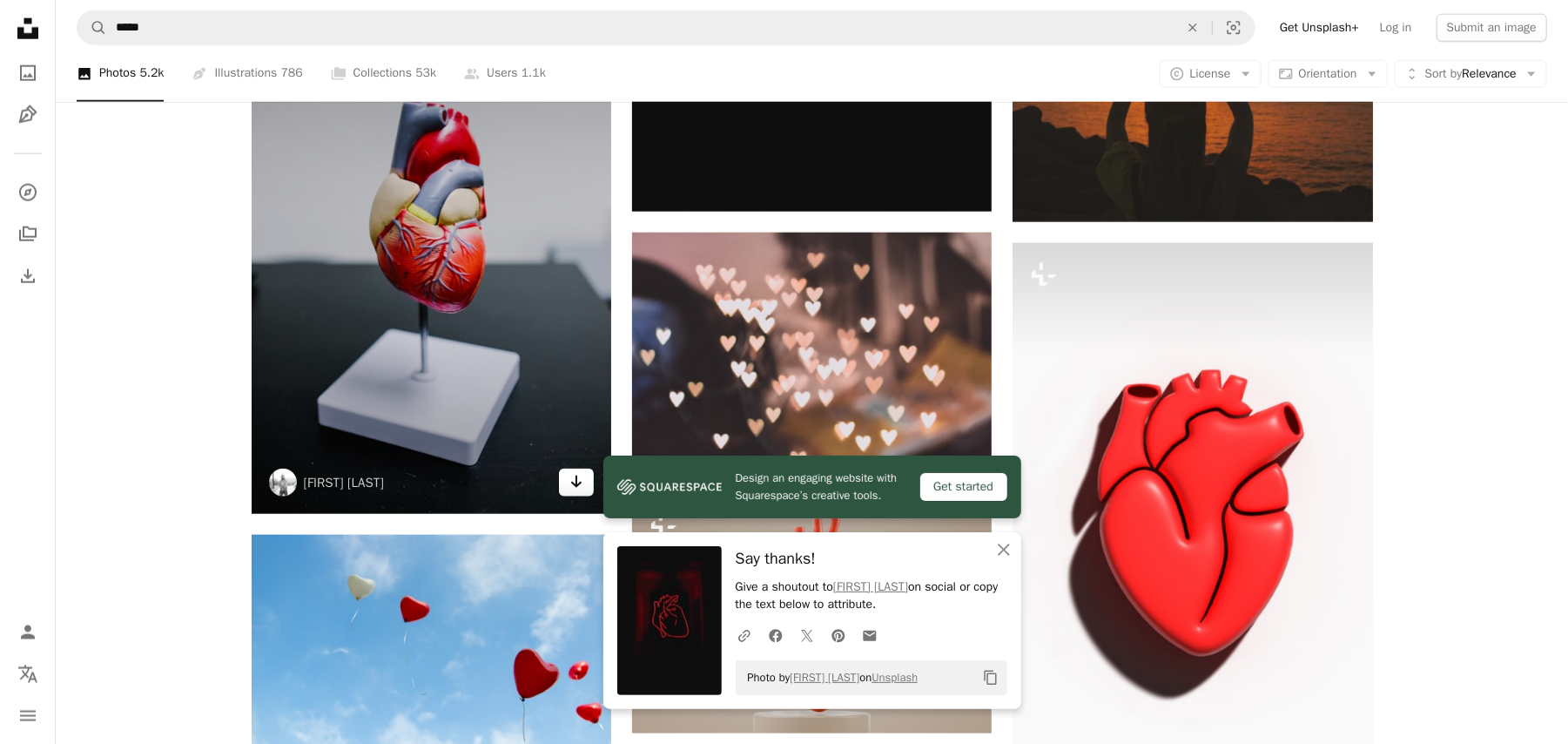 click on "Arrow pointing down" 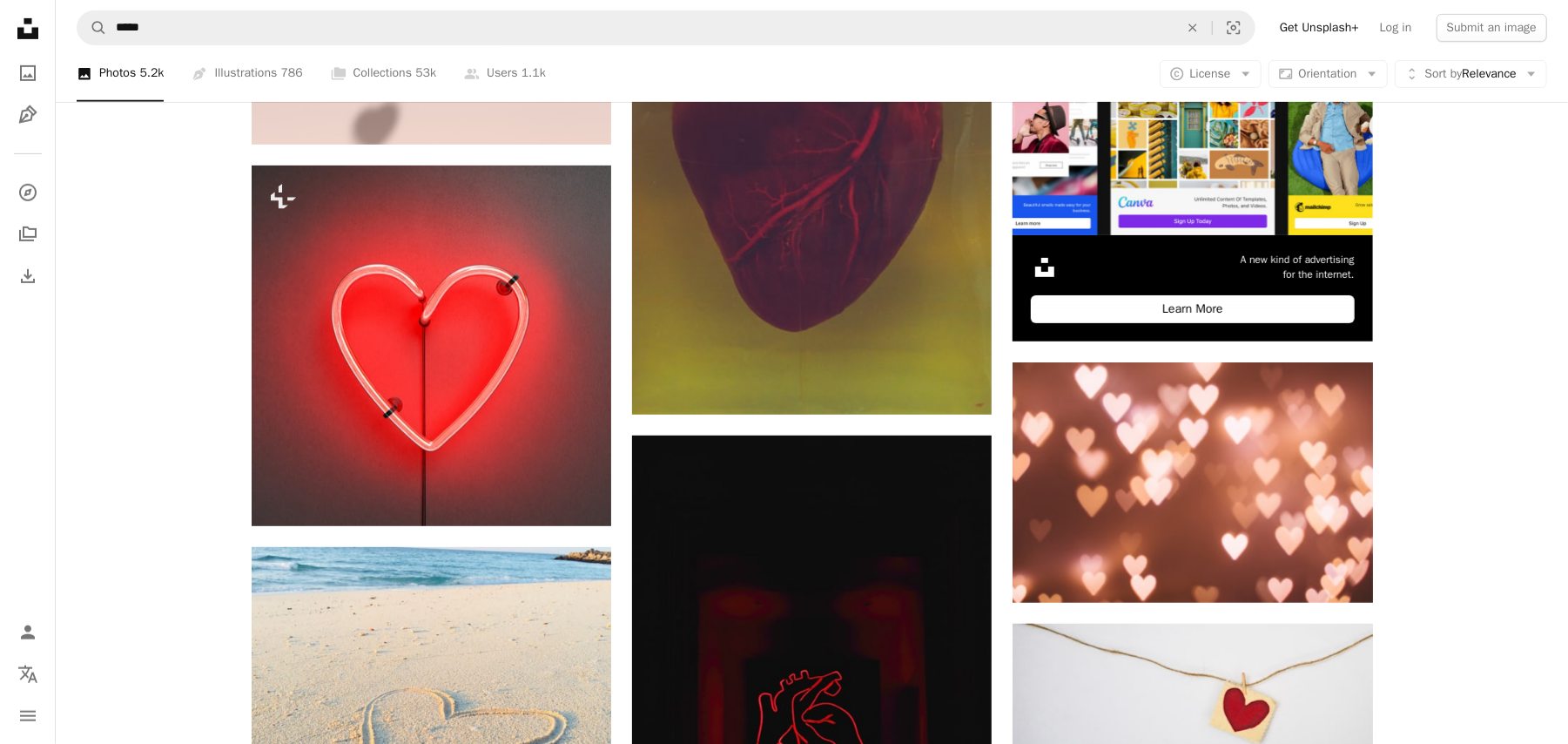 scroll, scrollTop: 67, scrollLeft: 0, axis: vertical 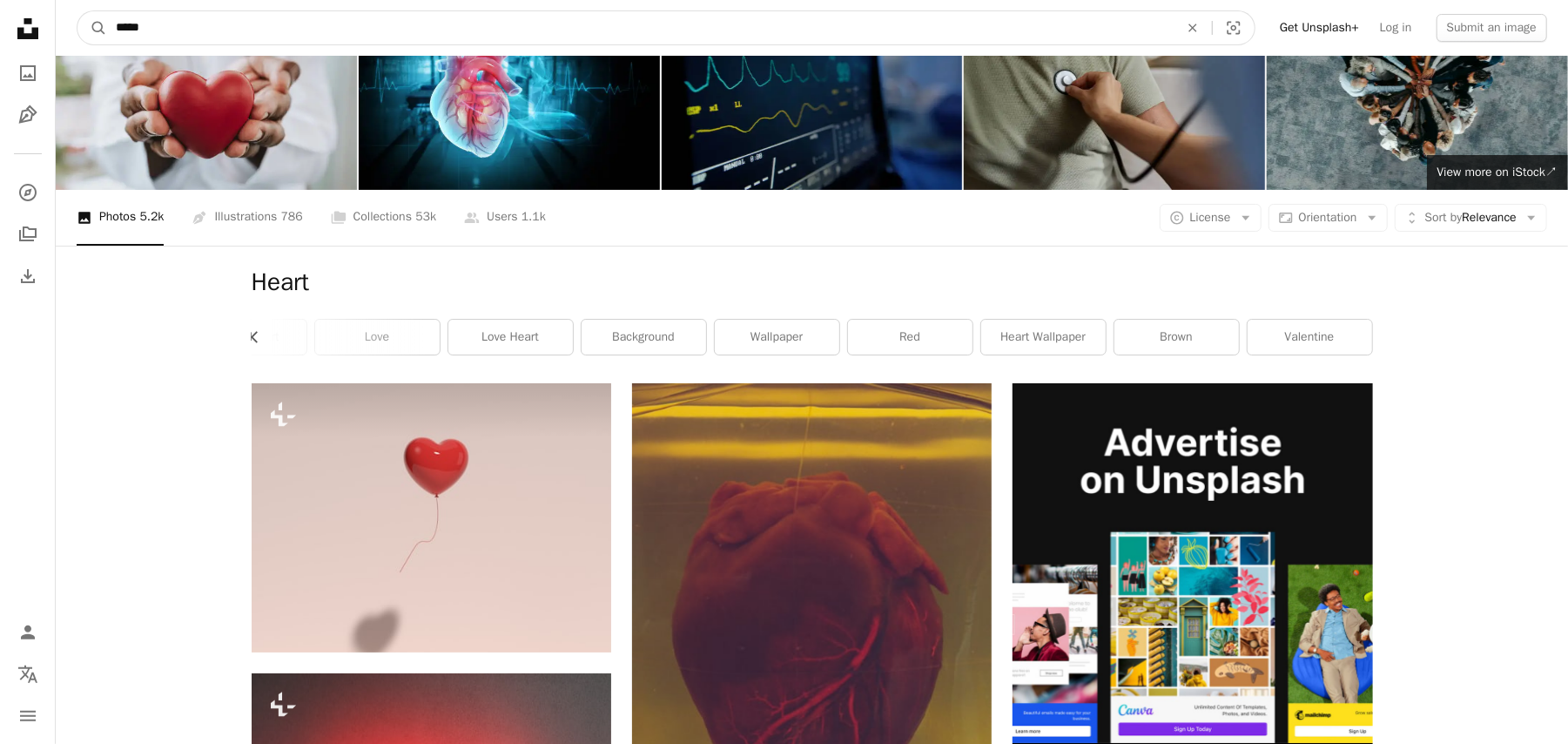 click on "*****" at bounding box center [640, 28] 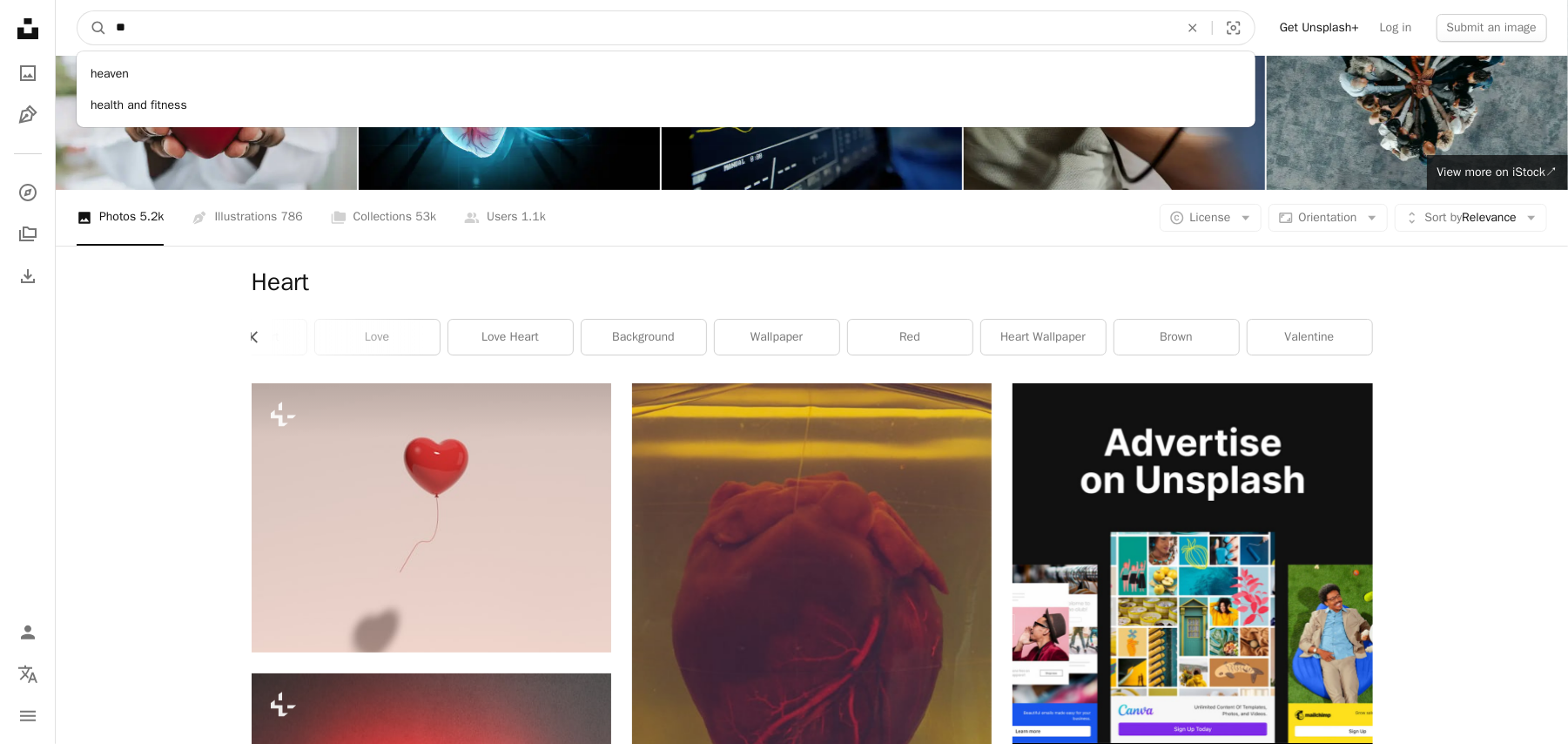 type on "*" 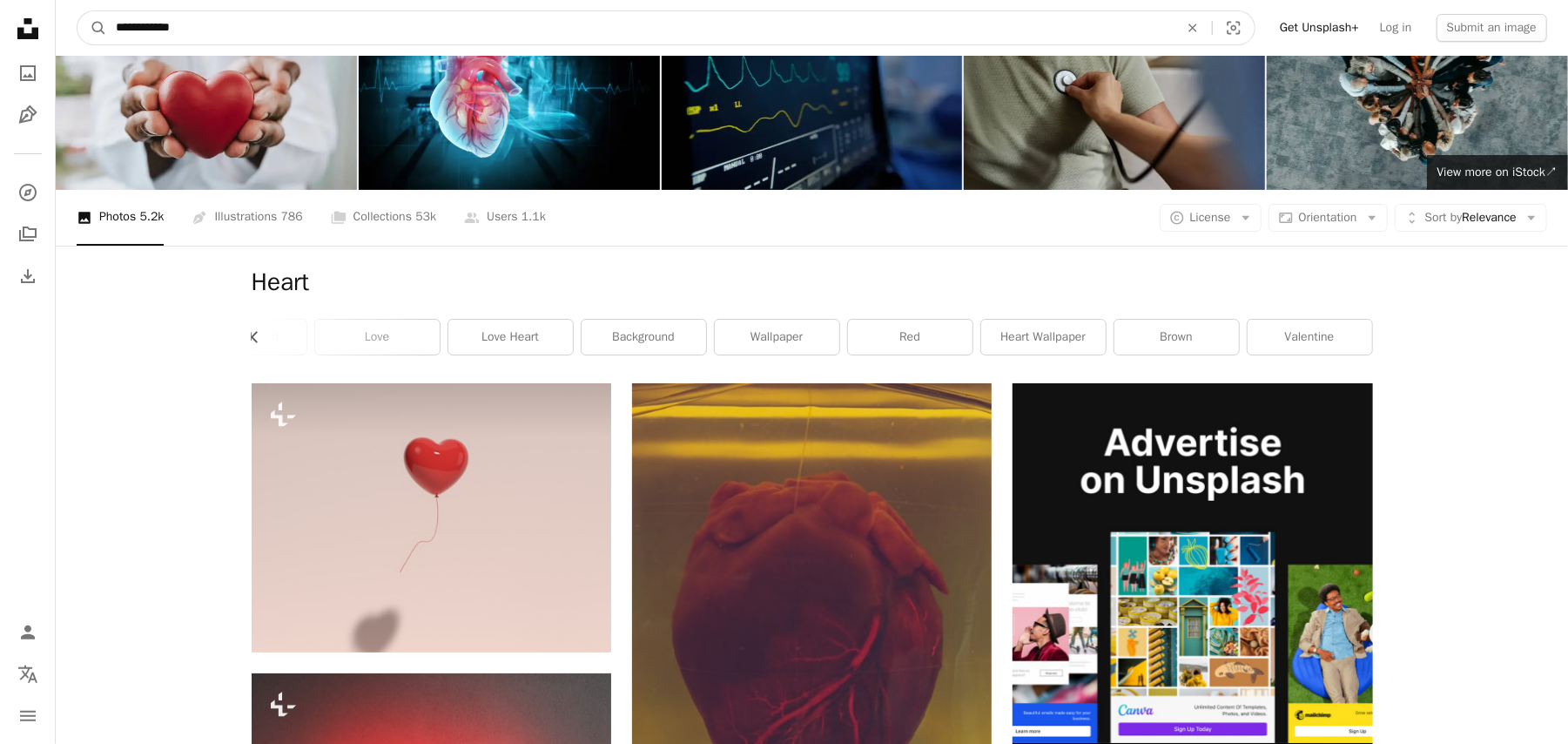 type on "**********" 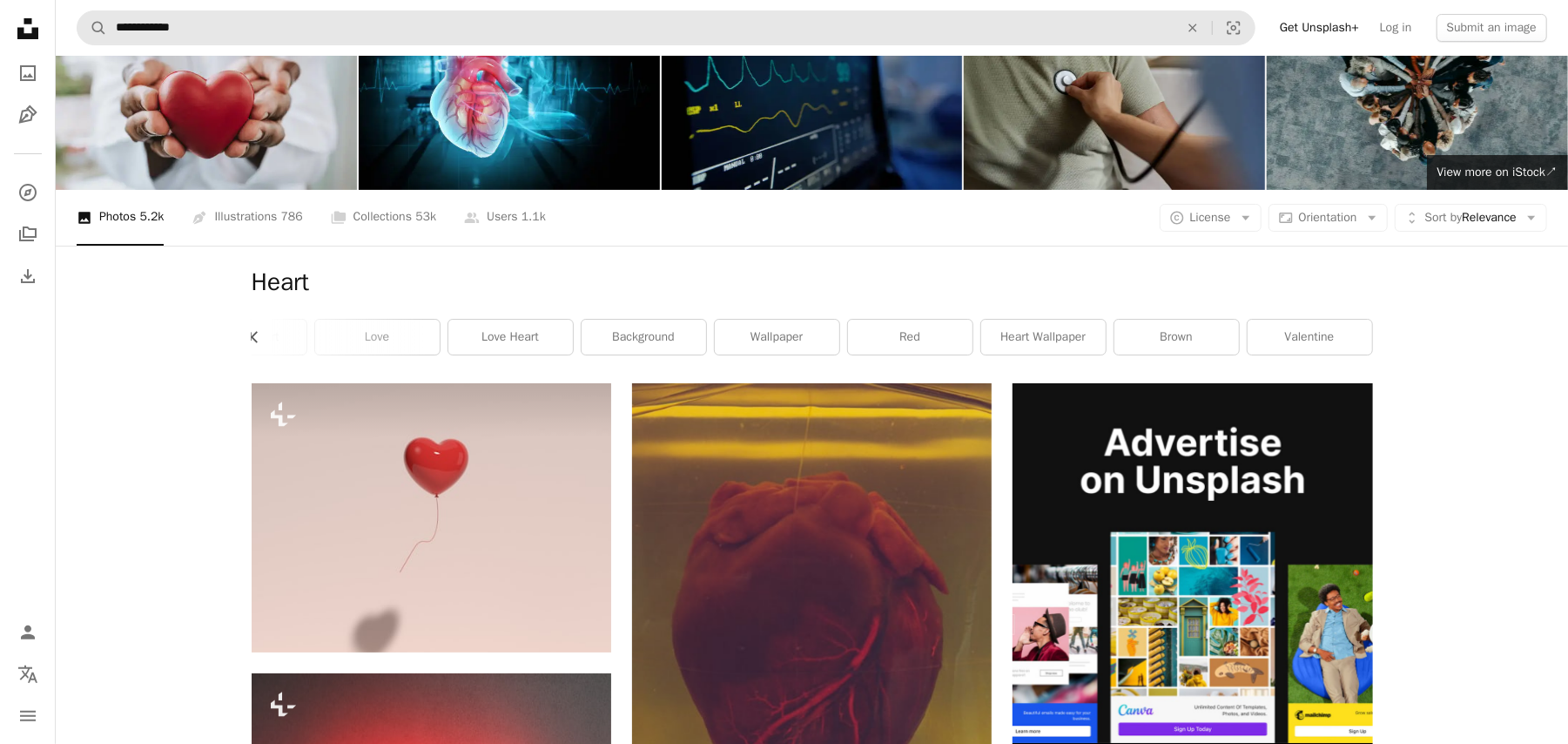 scroll, scrollTop: 0, scrollLeft: 0, axis: both 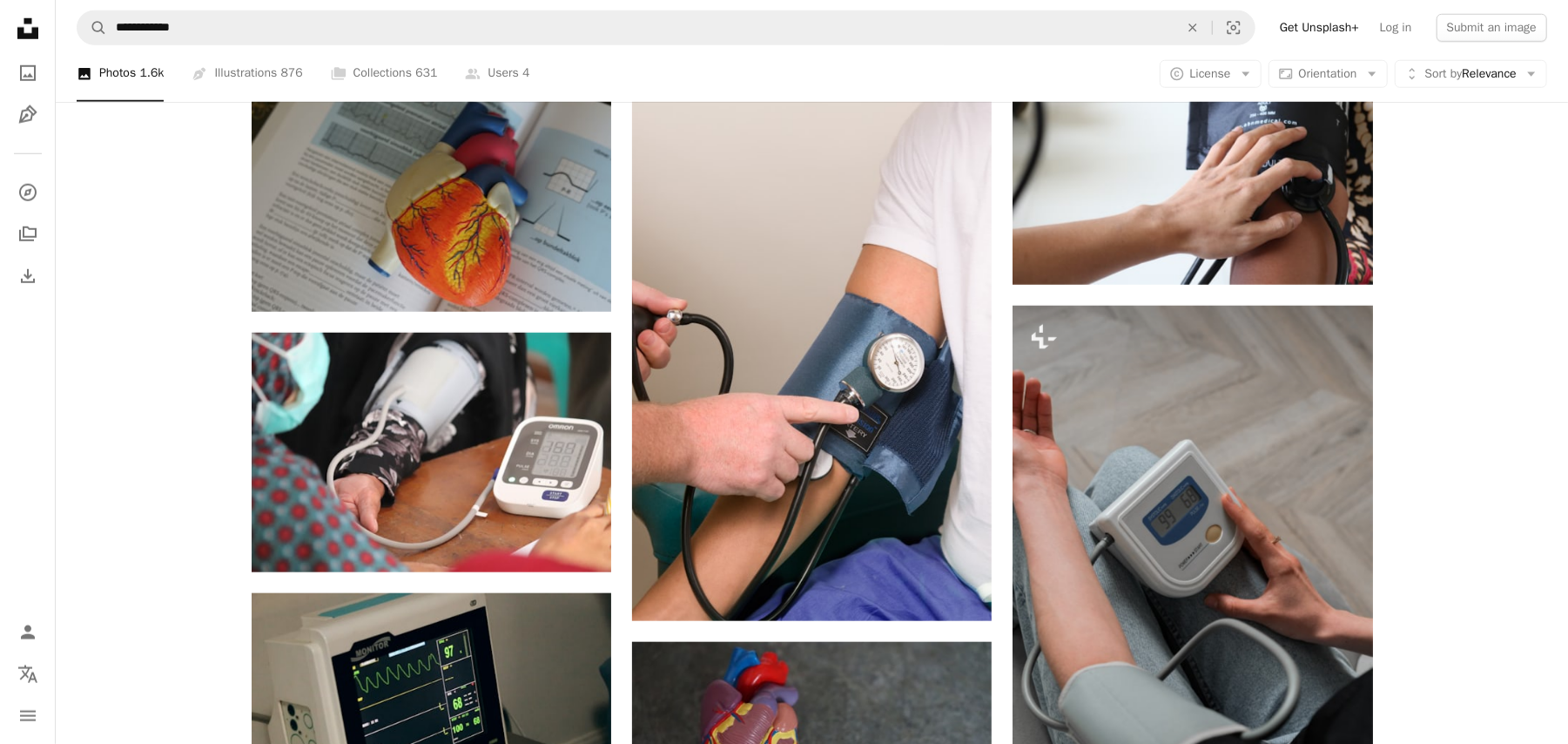 click on "Unsplash logo Unsplash Home" 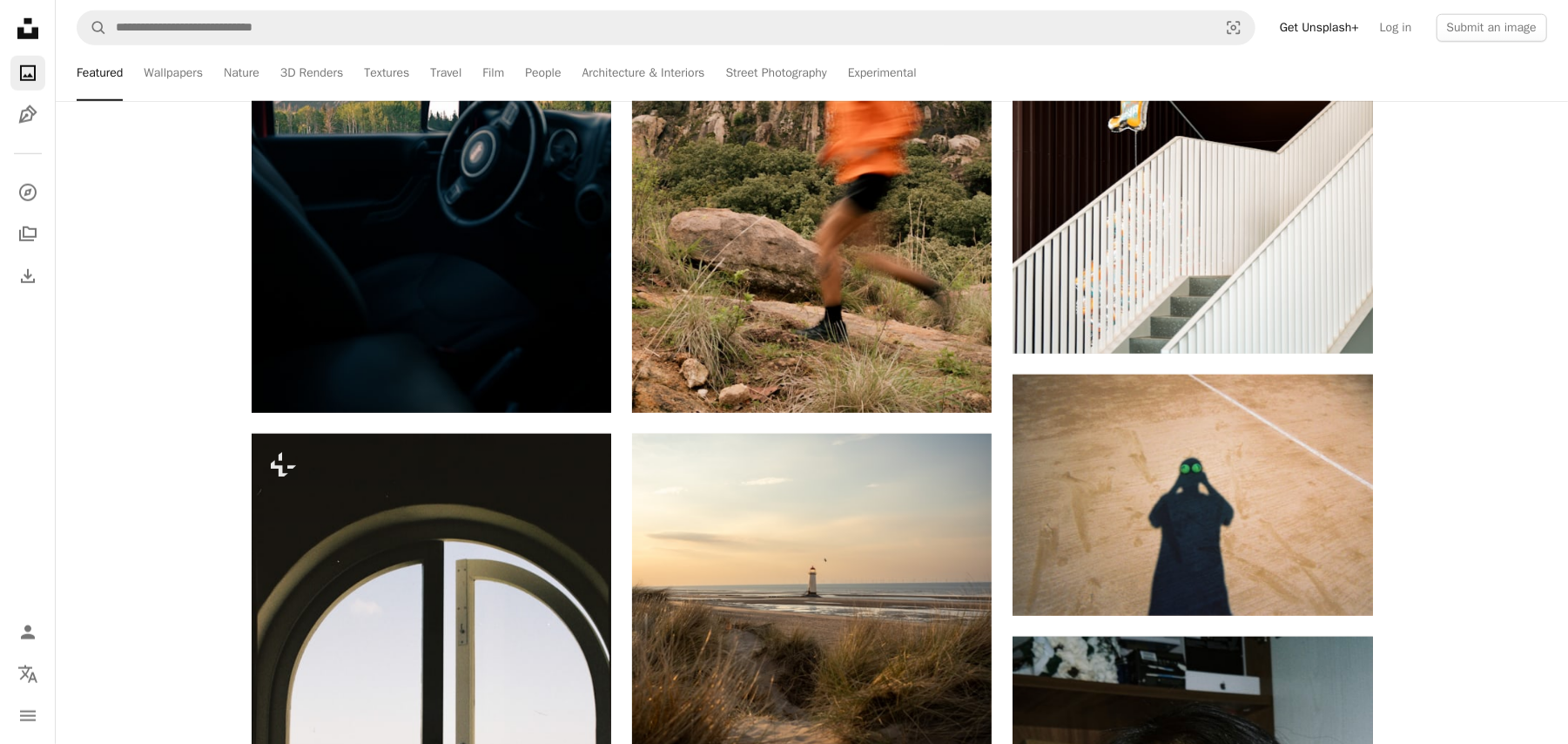 scroll, scrollTop: 0, scrollLeft: 0, axis: both 